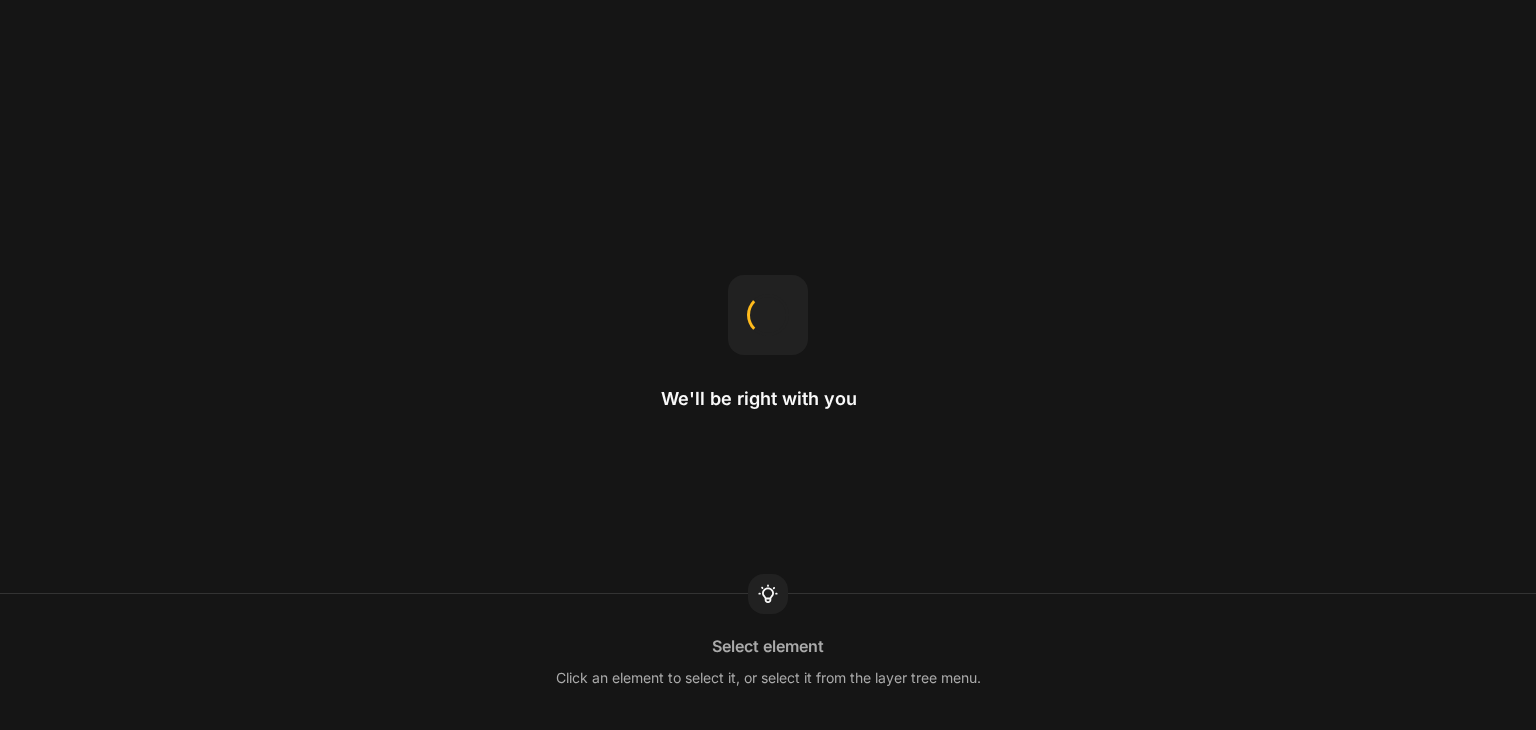 scroll, scrollTop: 0, scrollLeft: 0, axis: both 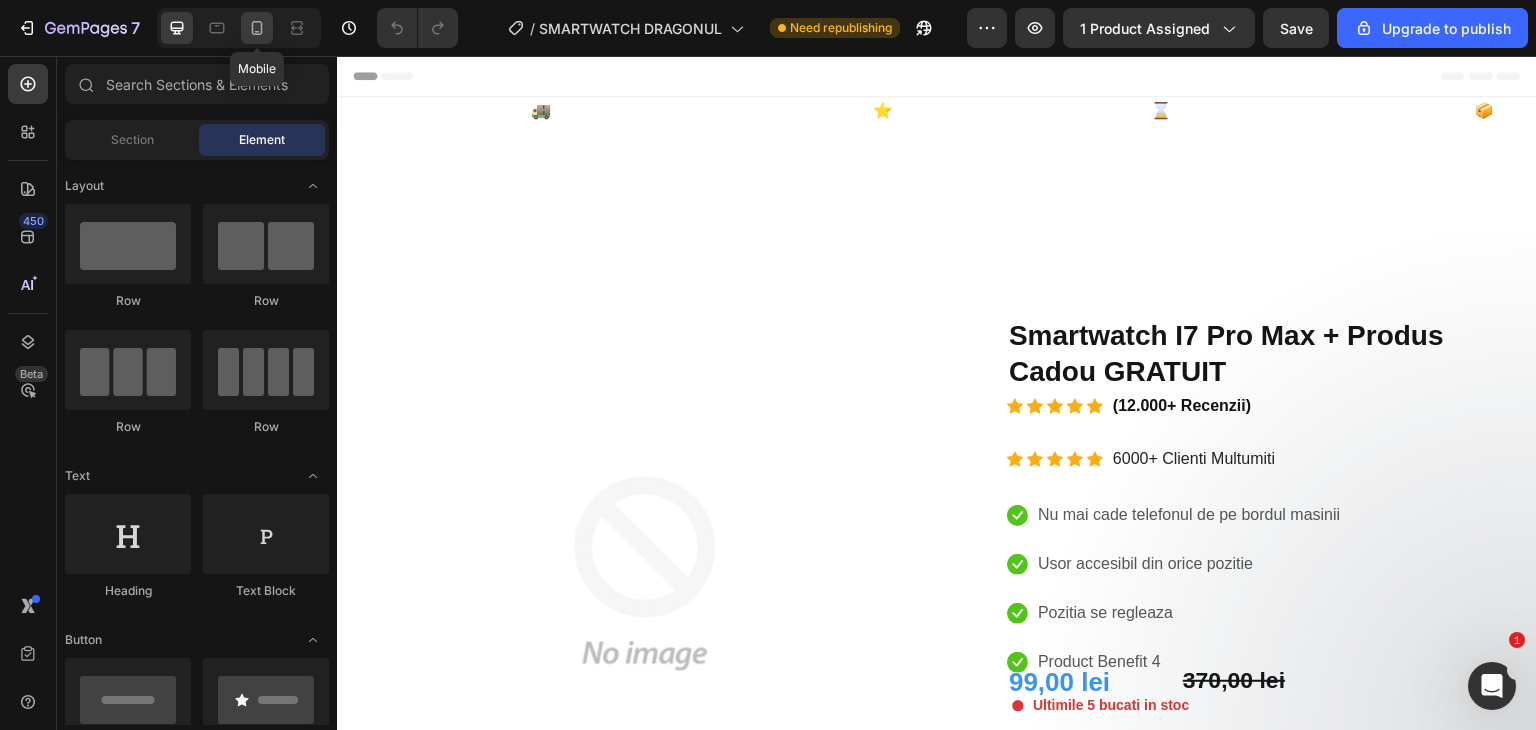 click 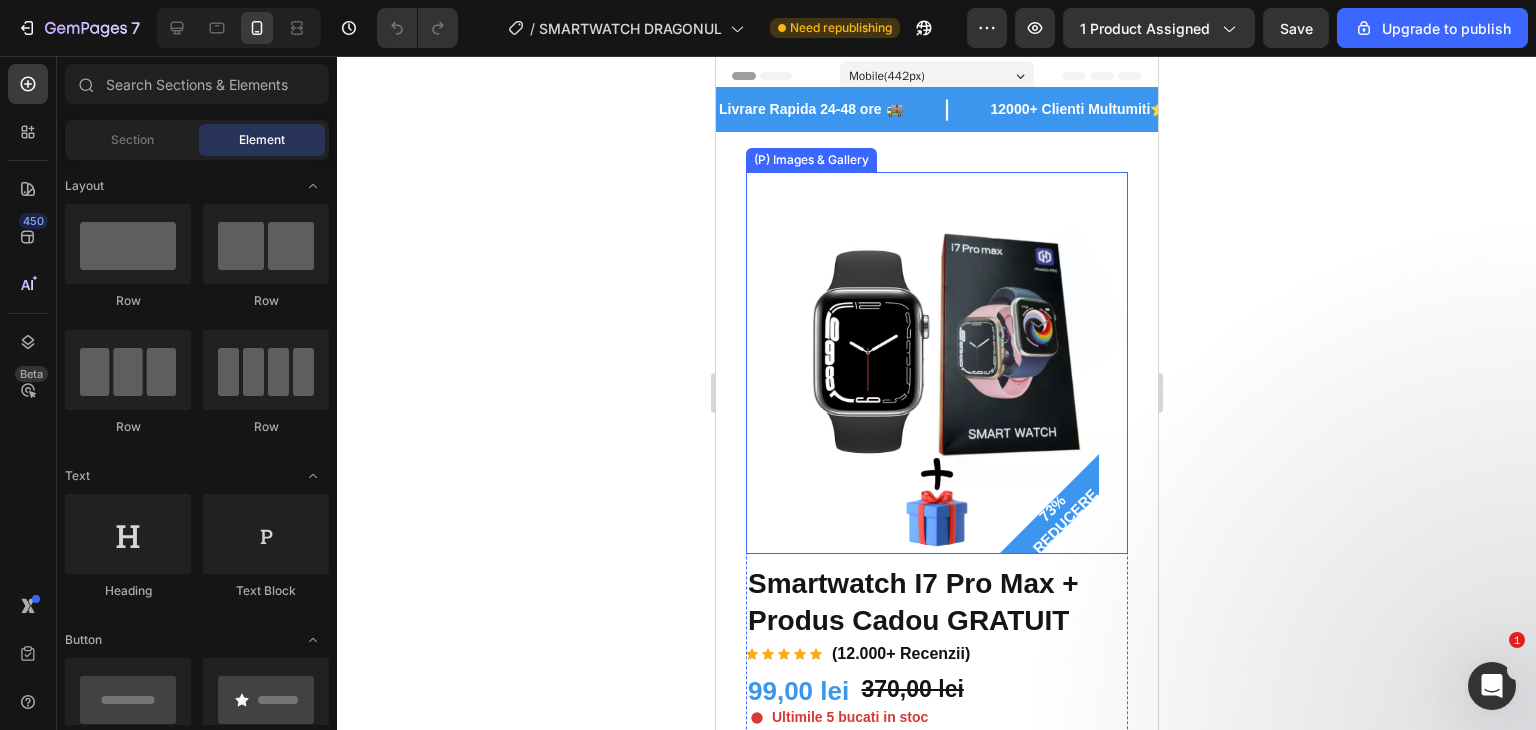click at bounding box center (936, 363) 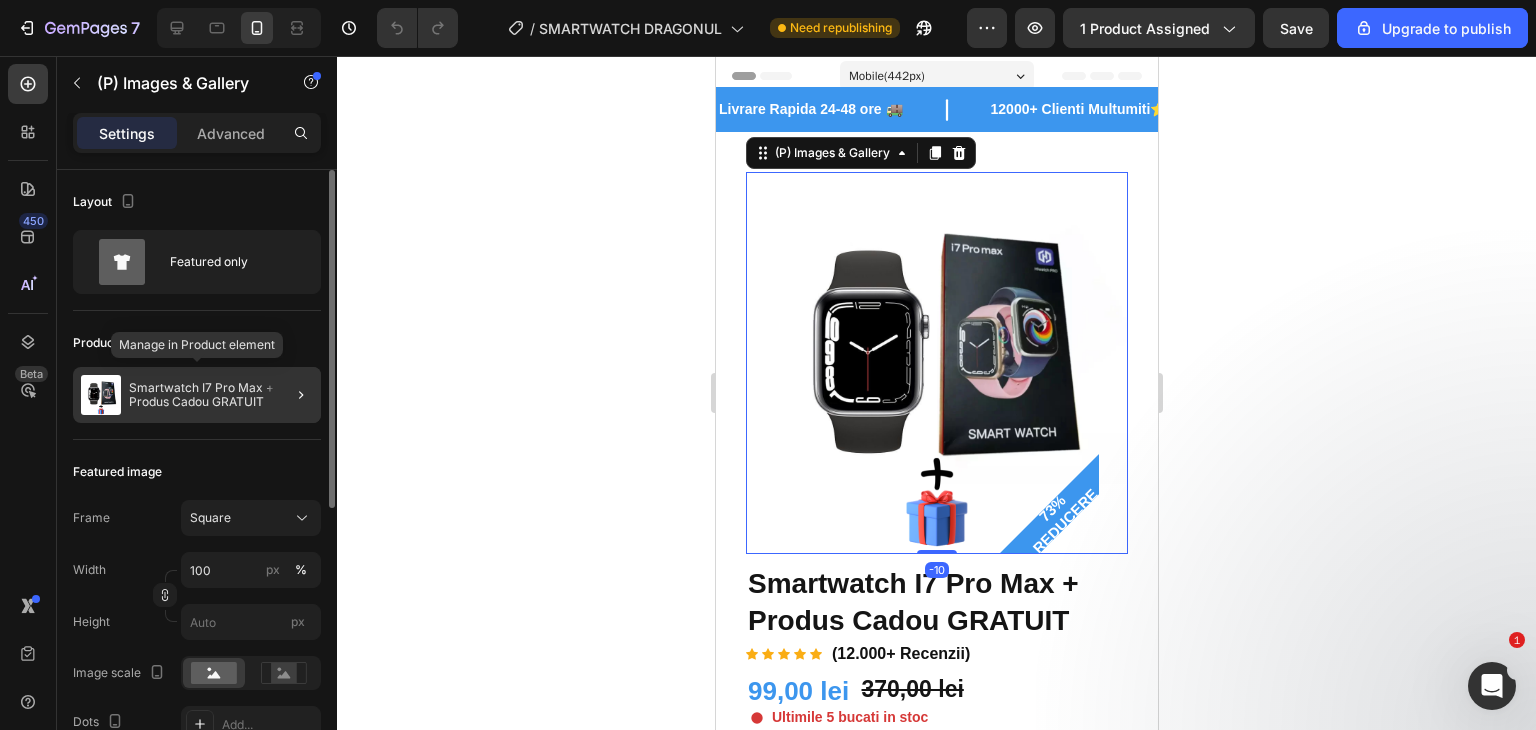 click on "Smartwatch I7 Pro Max + Produs Cadou GRATUIT" at bounding box center [221, 395] 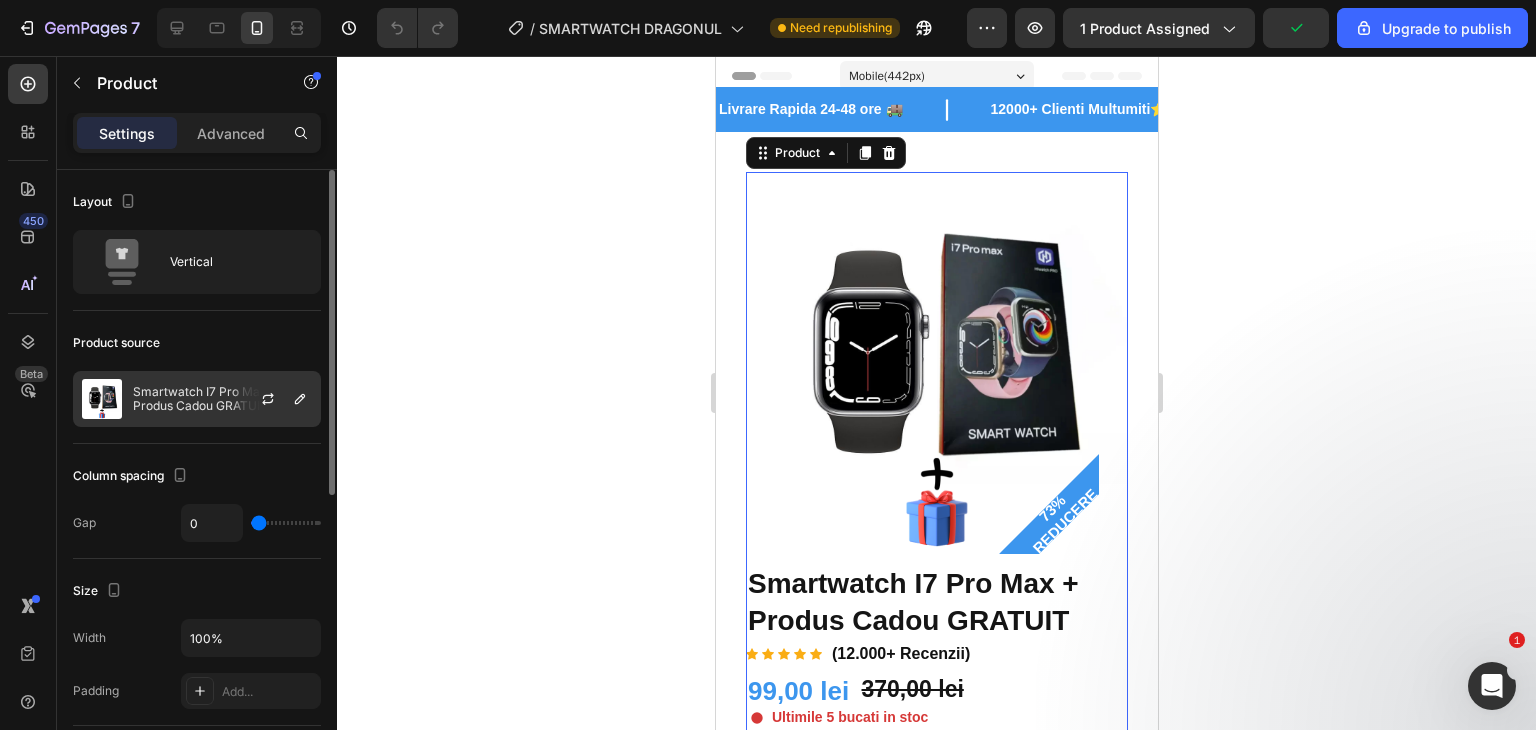 click on "Smartwatch I7 Pro Max + Produs Cadou GRATUIT" at bounding box center [222, 399] 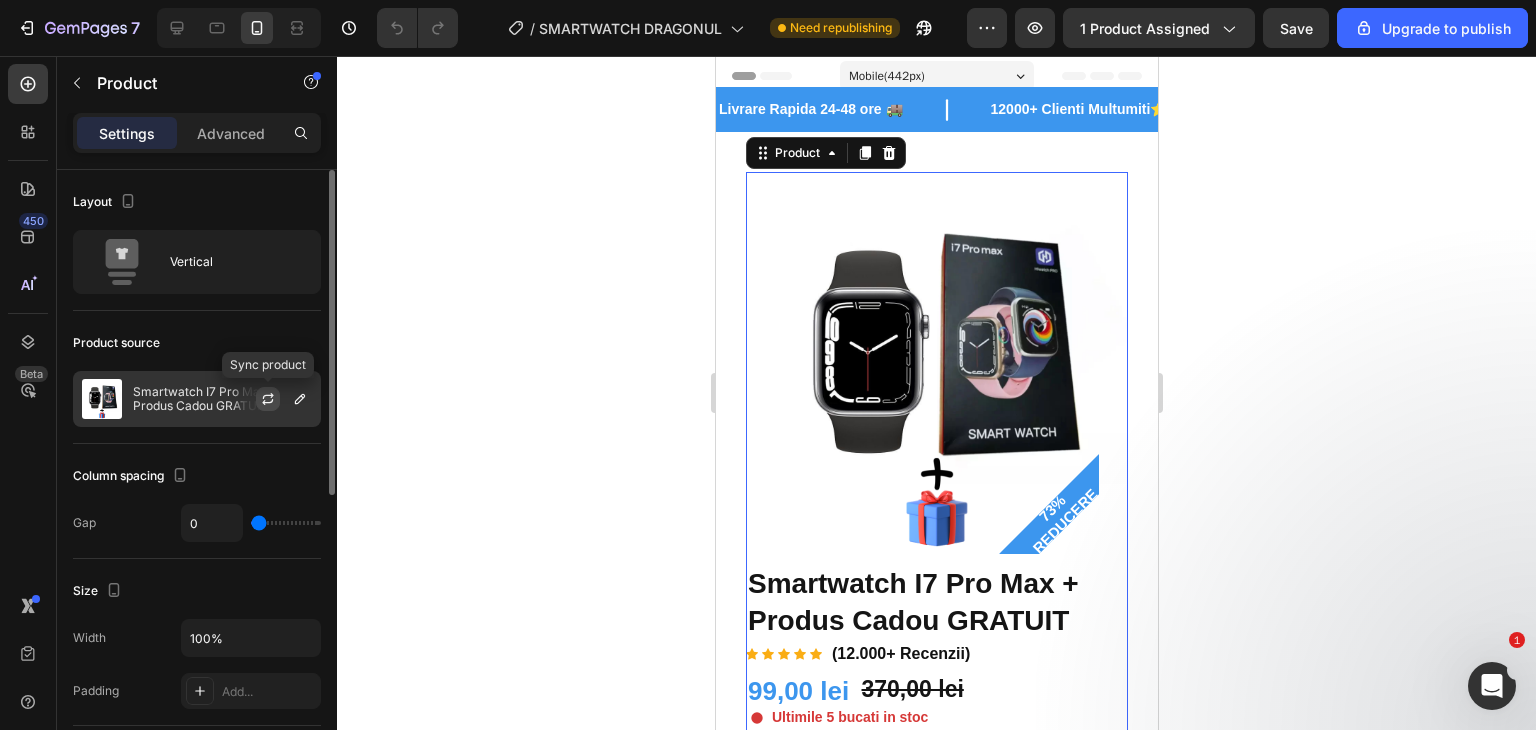 click 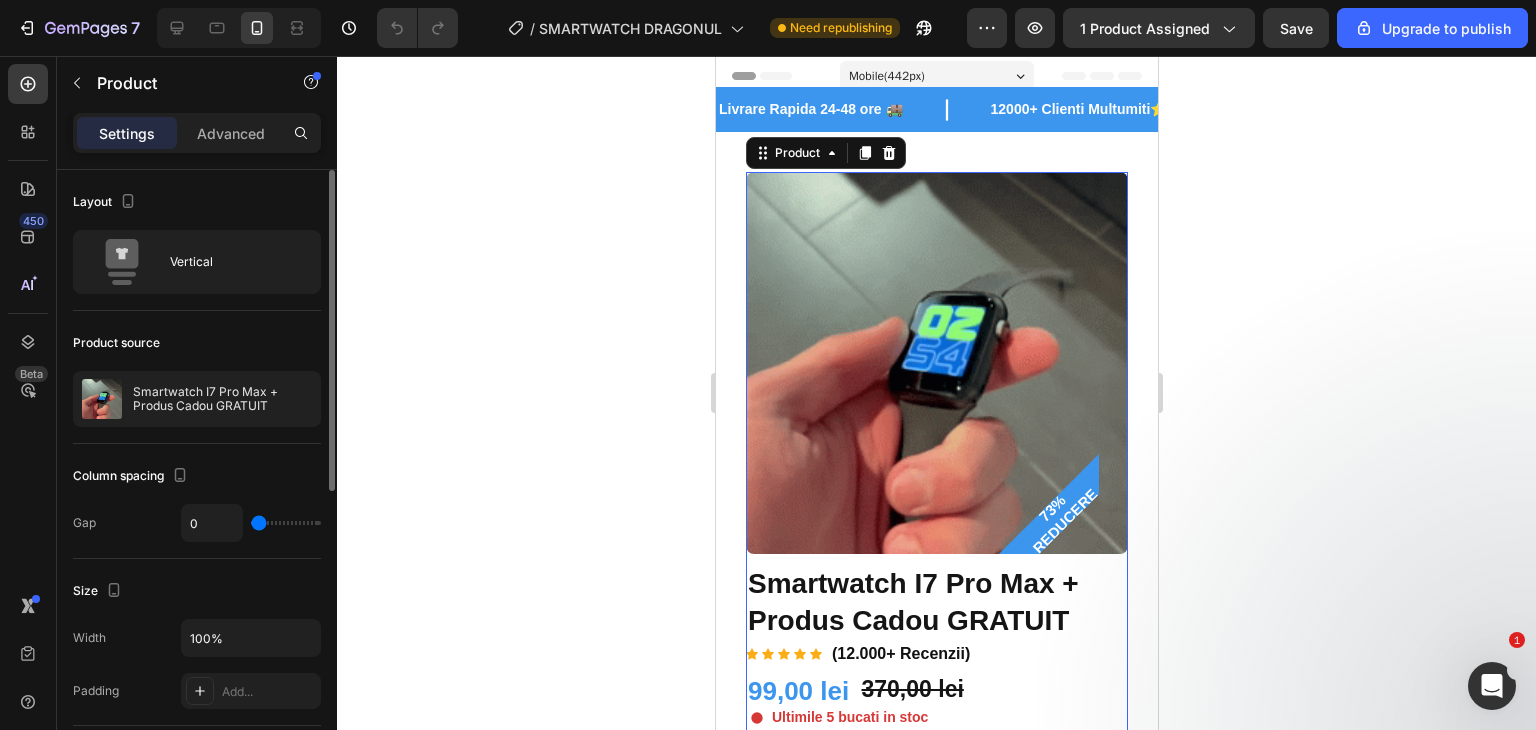 click 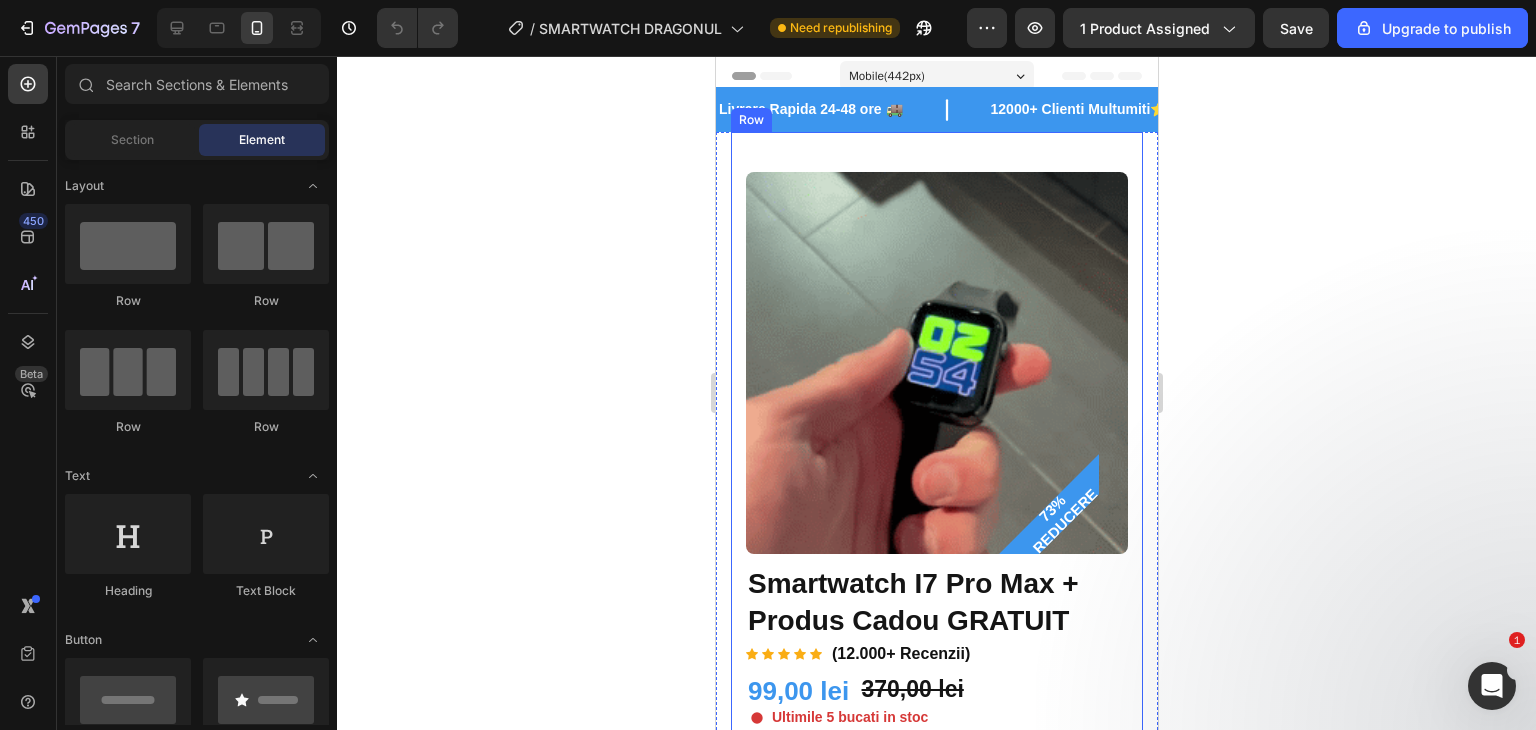 click on "Image Image Transport Gratuit Heading Comenzilor de peste 120 de lei Text block Row Image Banii Inapoi Garantat Heading 30 - de zile banii inapoi sau inlocuirea produsului Text block Row Row Row 73% REDUCERE Product Badge (P) Images & Gallery Smartwatch I7 Pro Max + Produs Cadou GRATUIT (P) Title                Icon                Icon                Icon                Icon                Icon Icon List Hoz (12.000+ Recenzii) Text block Row                Icon                Icon                Icon                Icon                Icon Icon List Hoz 6000+ Clienti Multumiti Text block Row
Icon Nu mai cade telefonul de pe bordul masinii Text block
Icon Usor accesibil din orice pozitie Text block
Icon Pozitia se regleaza Text block
Icon Product Benefit 4 Text block Icon List 99,00 lei (P) Price (P) Price 370,00 lei (P) Price (P) Price Row
Ultimile 5 bucati in stoc Button
Icon Text block
Icon Icon" at bounding box center (936, 1072) 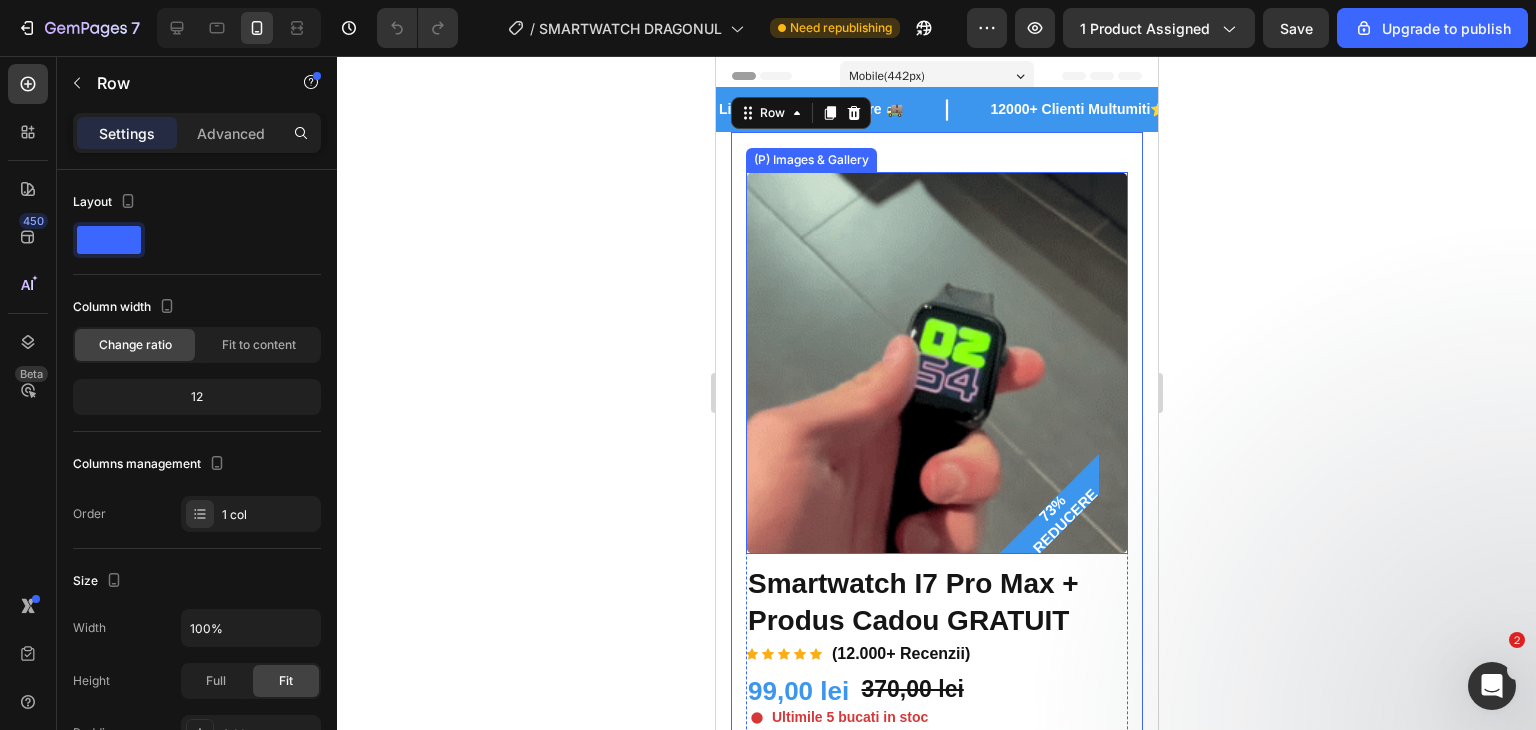 click at bounding box center (936, 363) 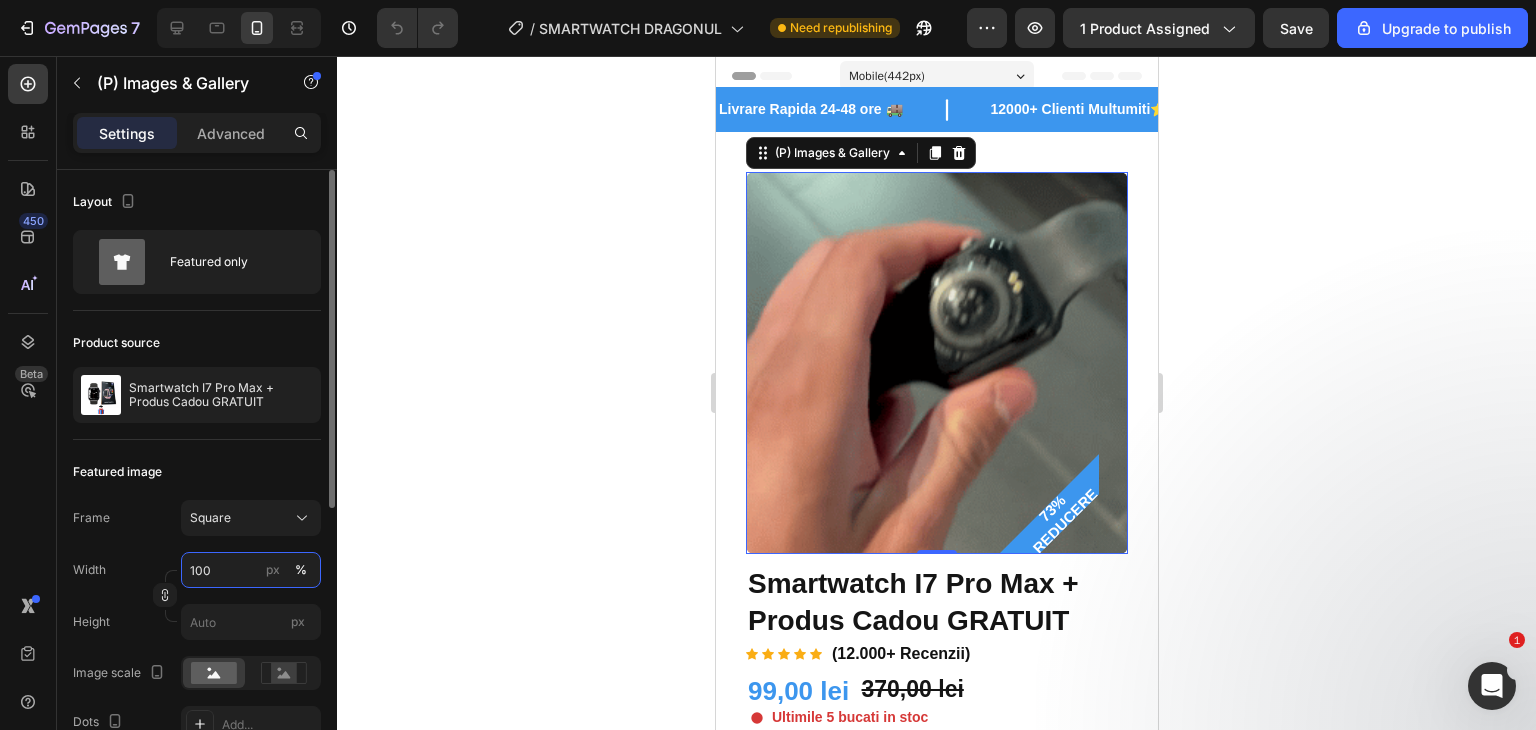 click on "100" at bounding box center (251, 570) 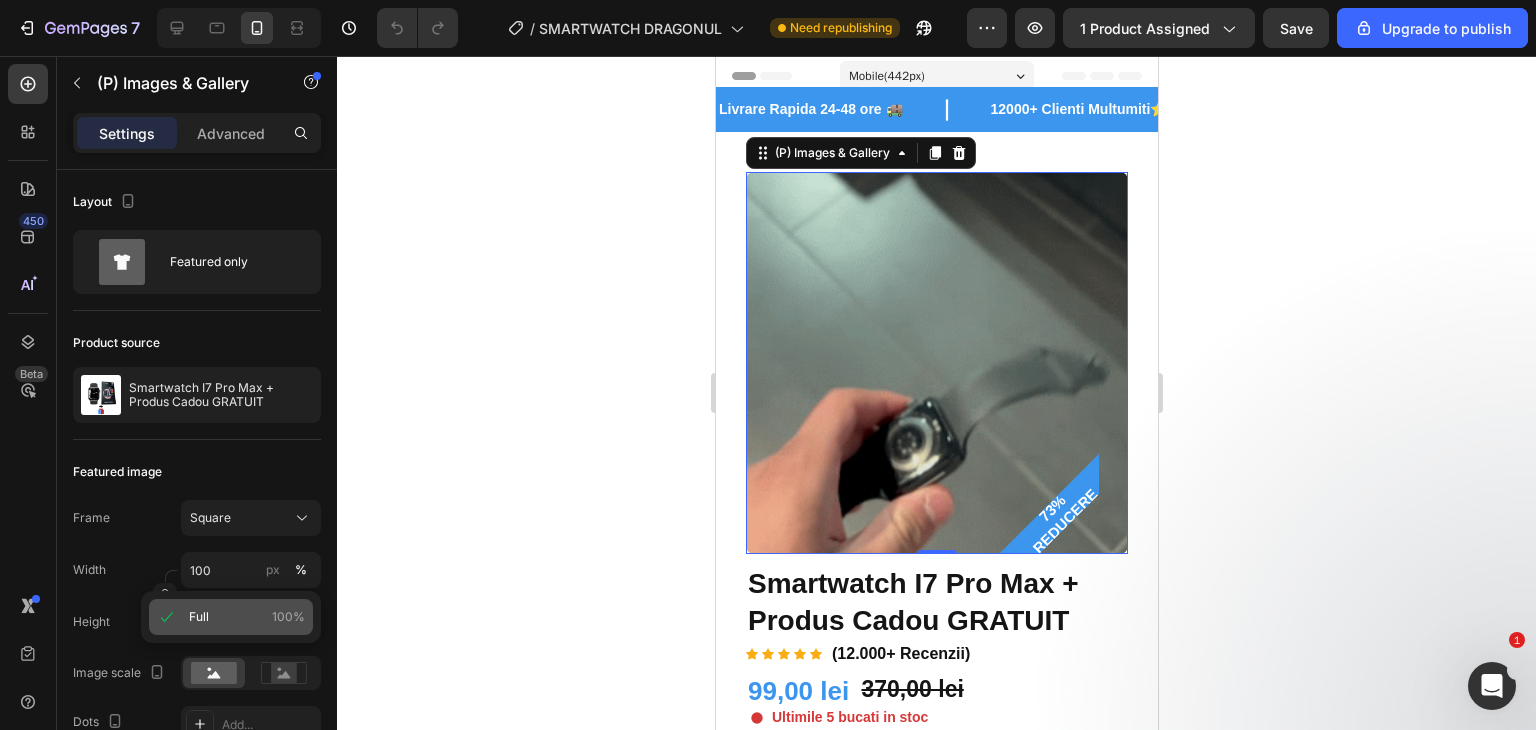 click on "Full 100%" at bounding box center [247, 617] 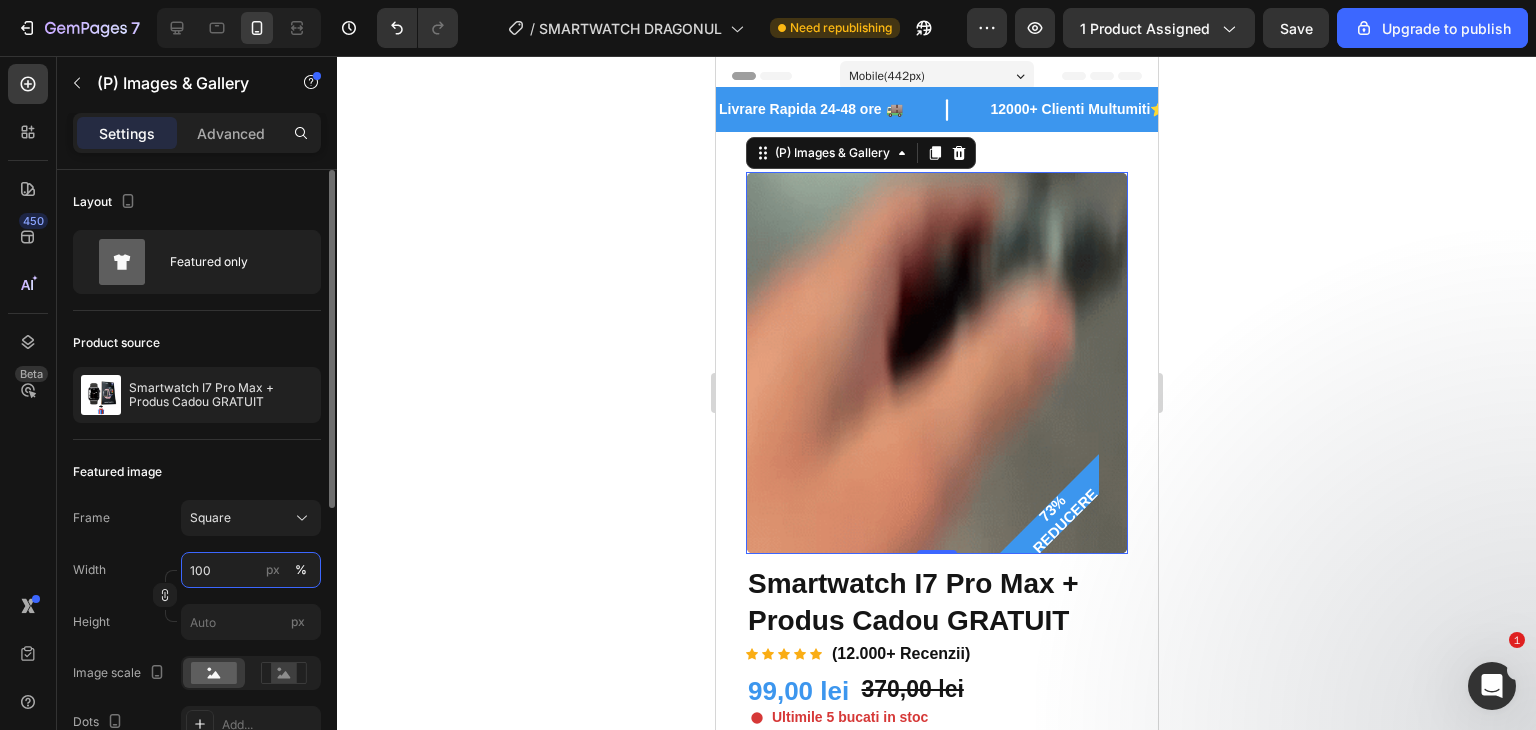 click on "100" at bounding box center [251, 570] 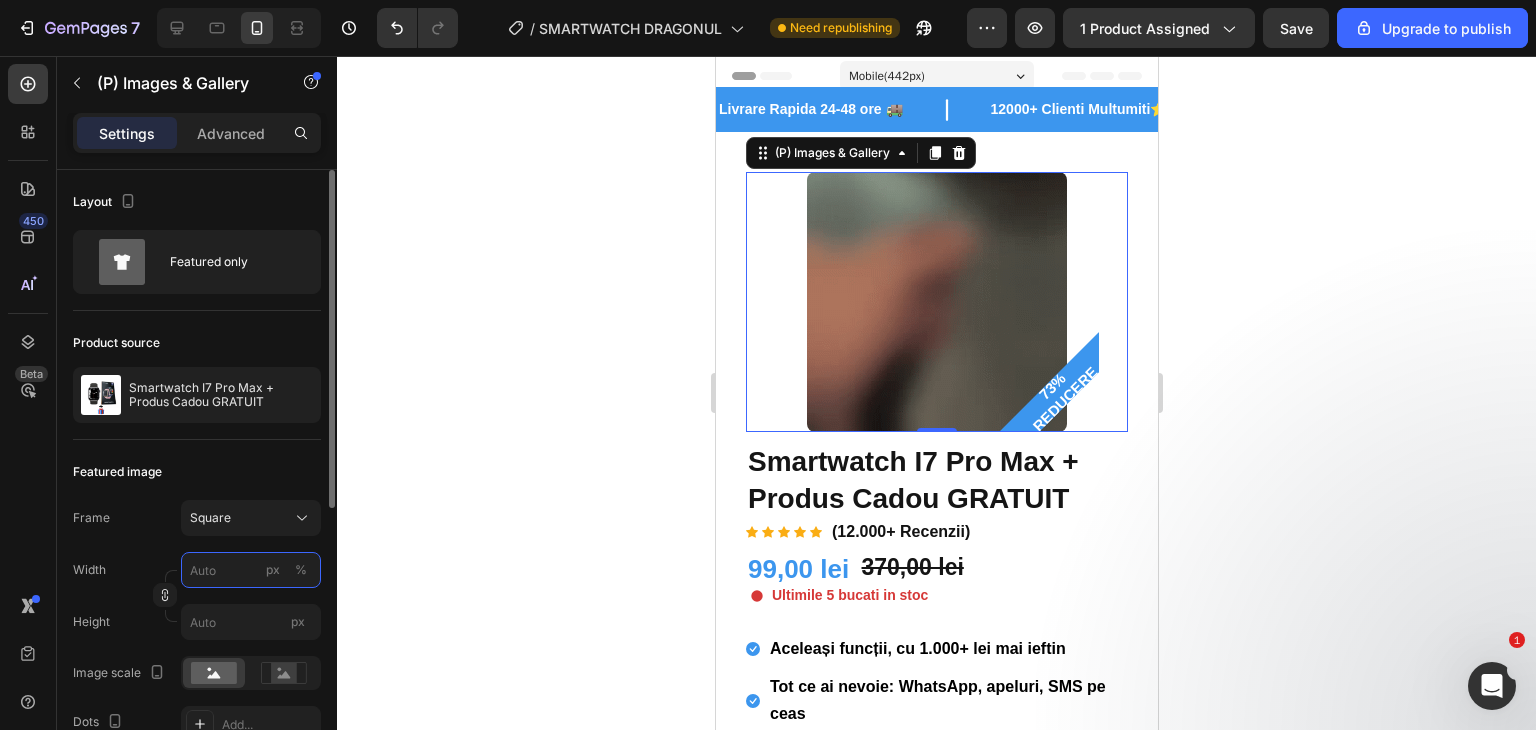 type on "1" 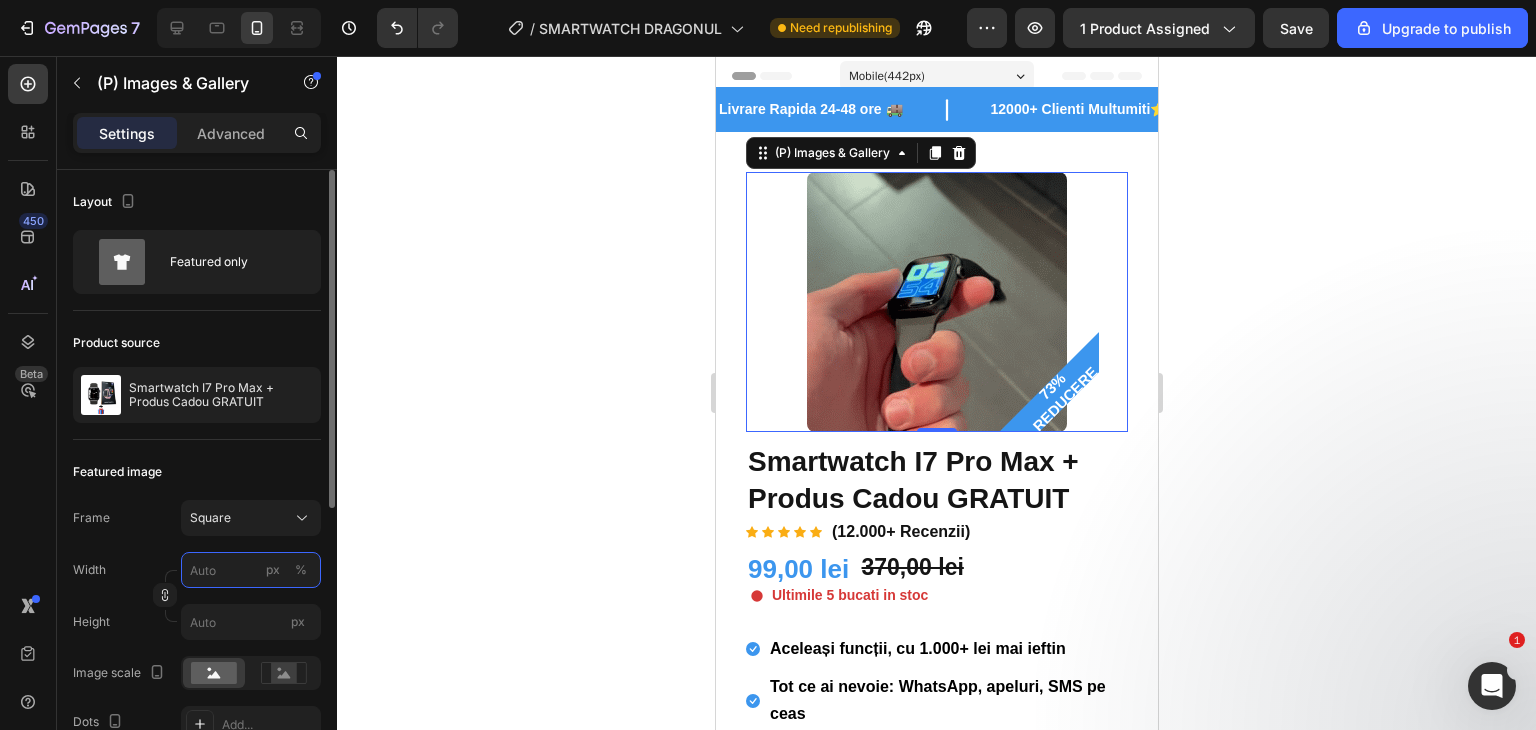 type on "1" 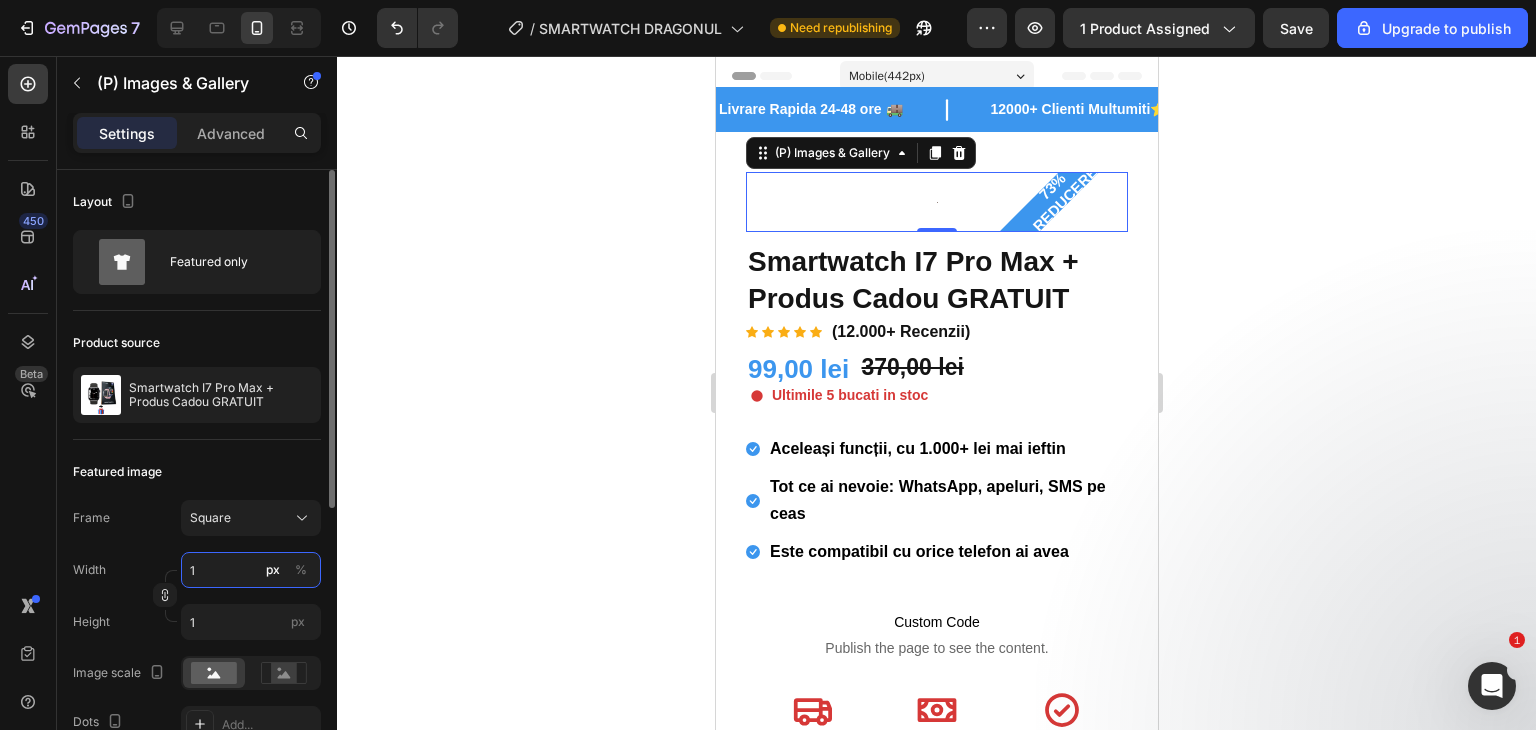 type on "15" 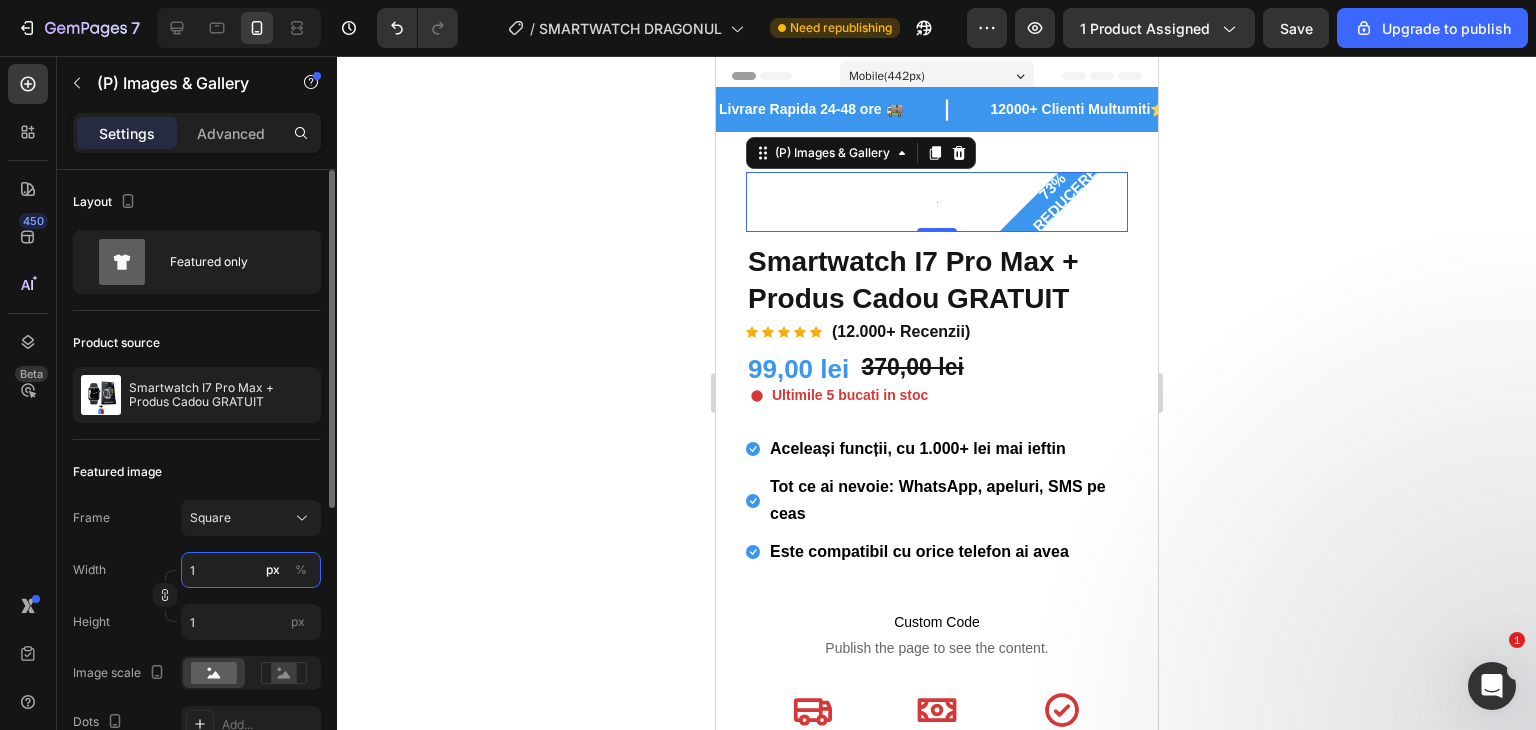 type on "15" 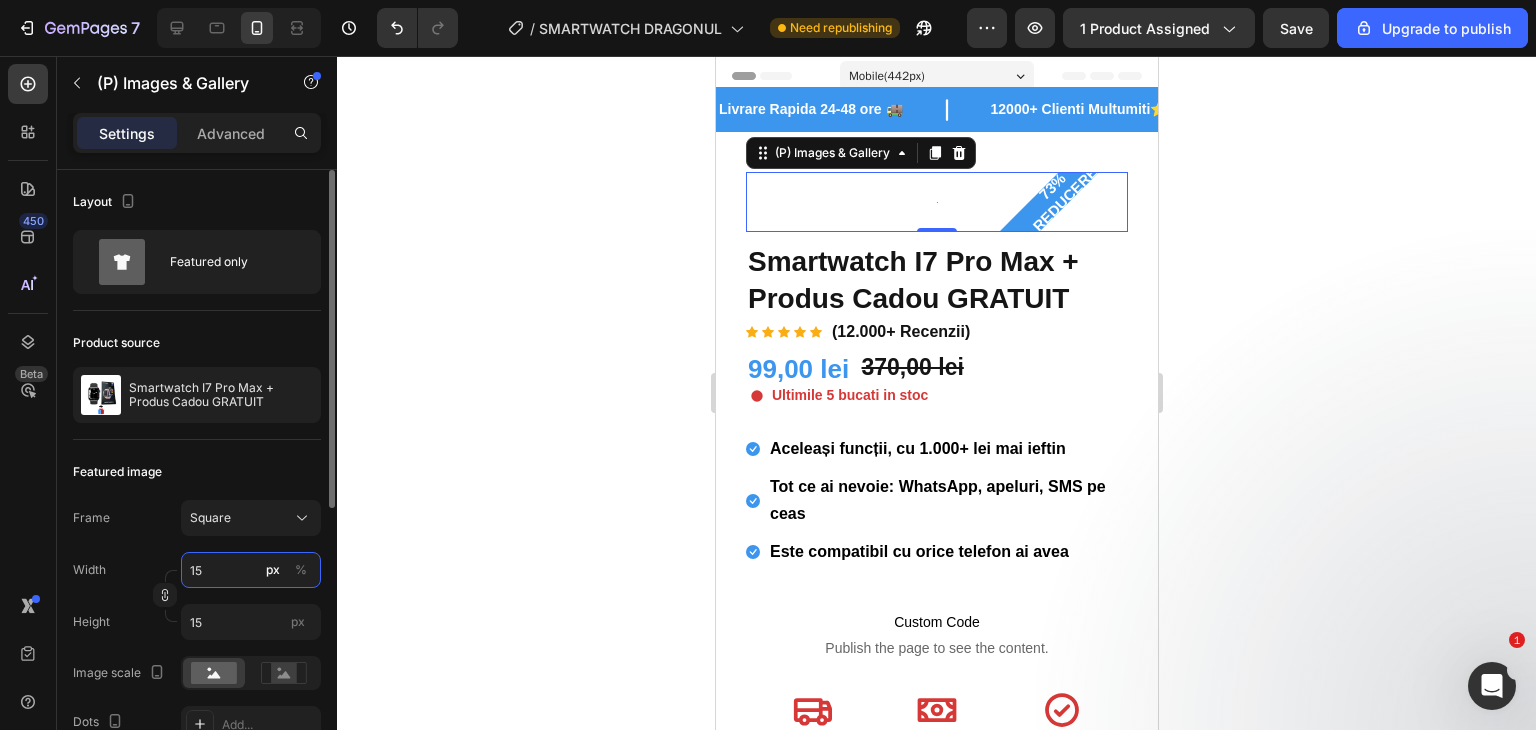 type on "150" 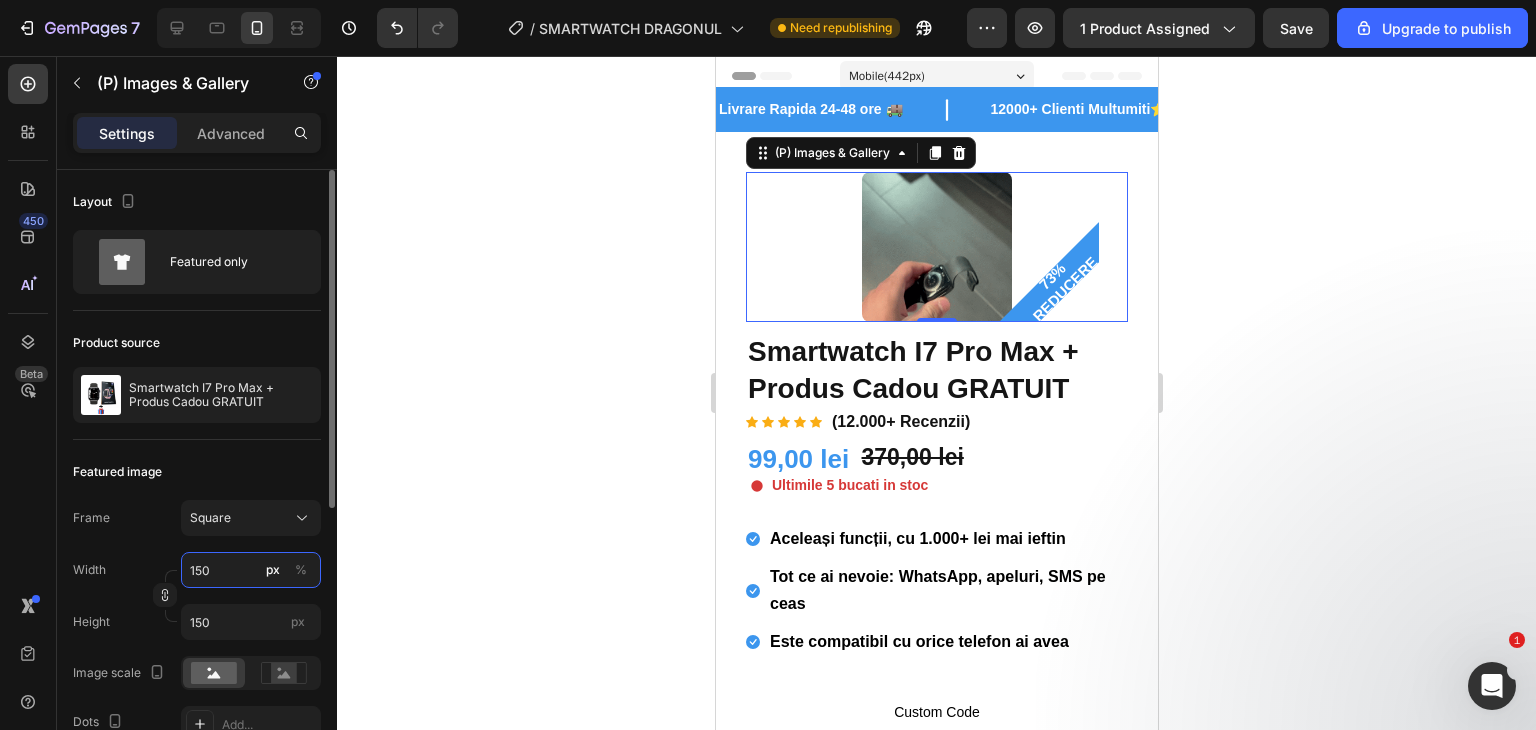 type on "1500" 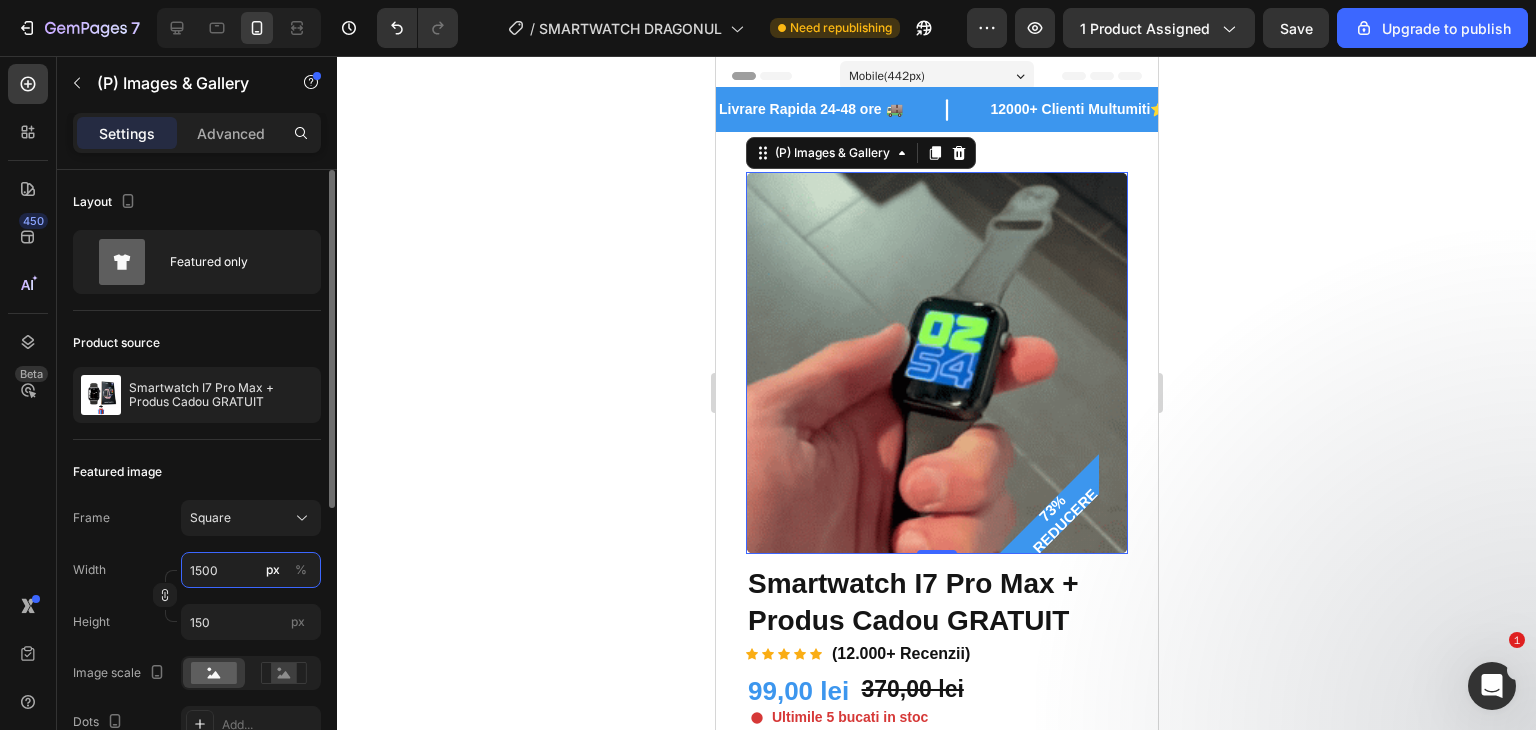 type on "1500" 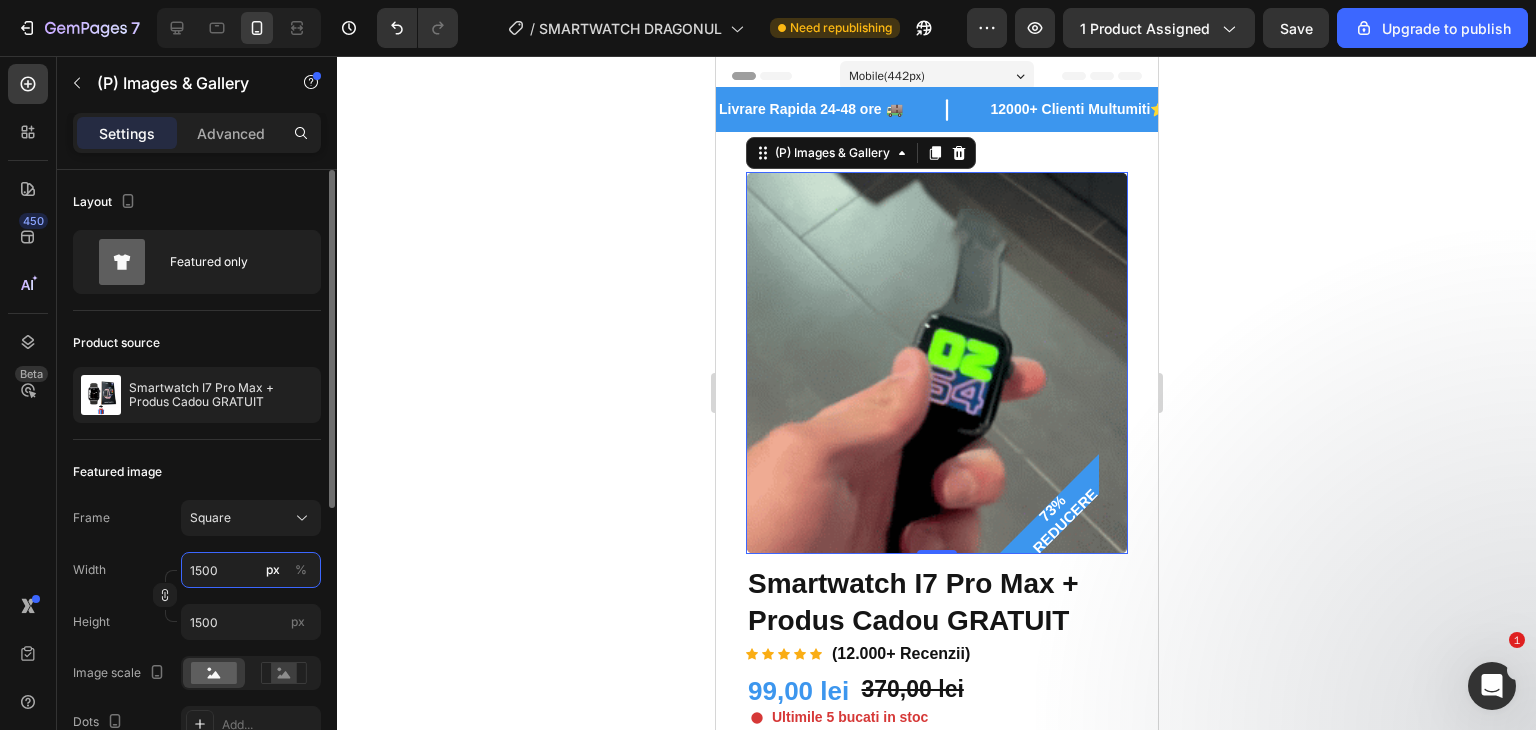 type on "15000" 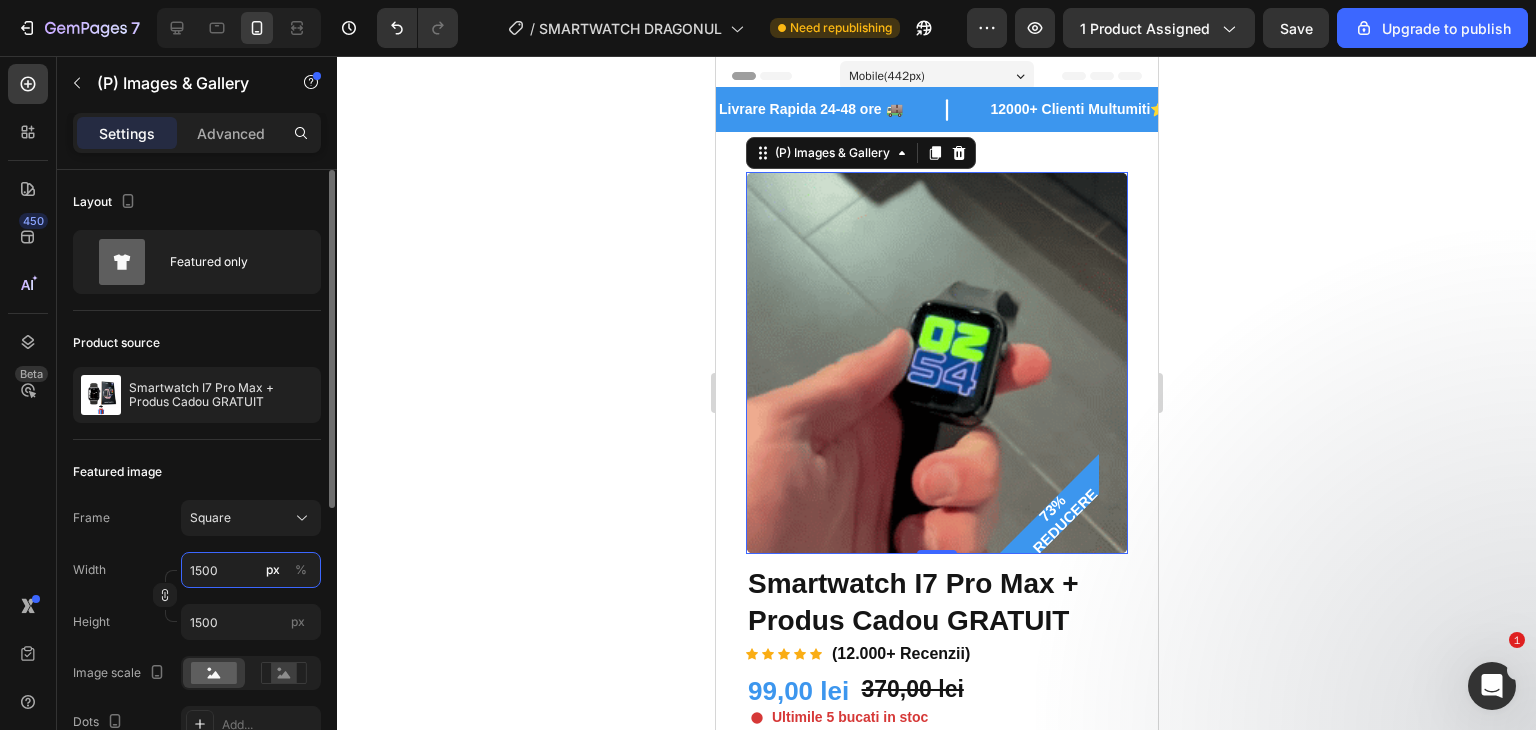 type on "15000" 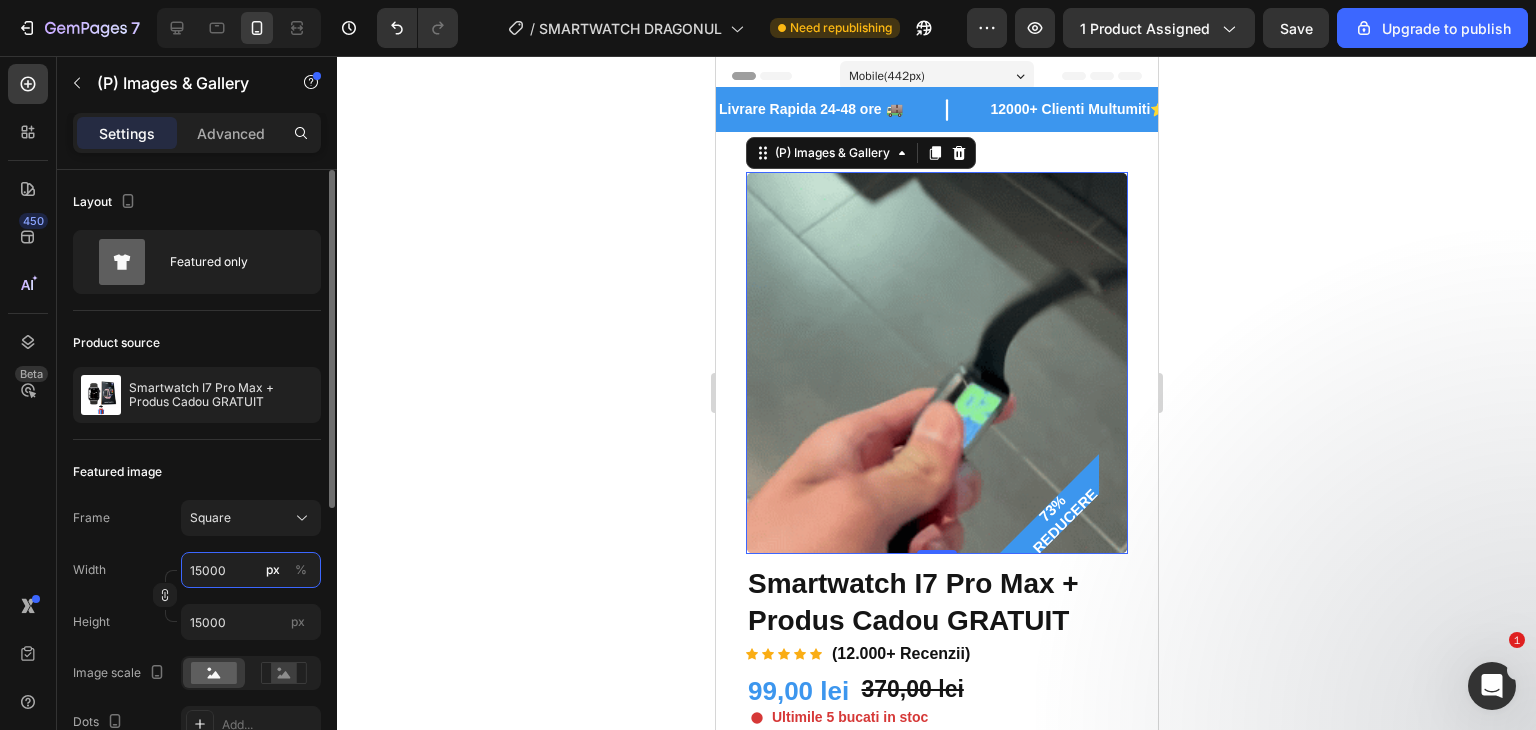 type on "1500" 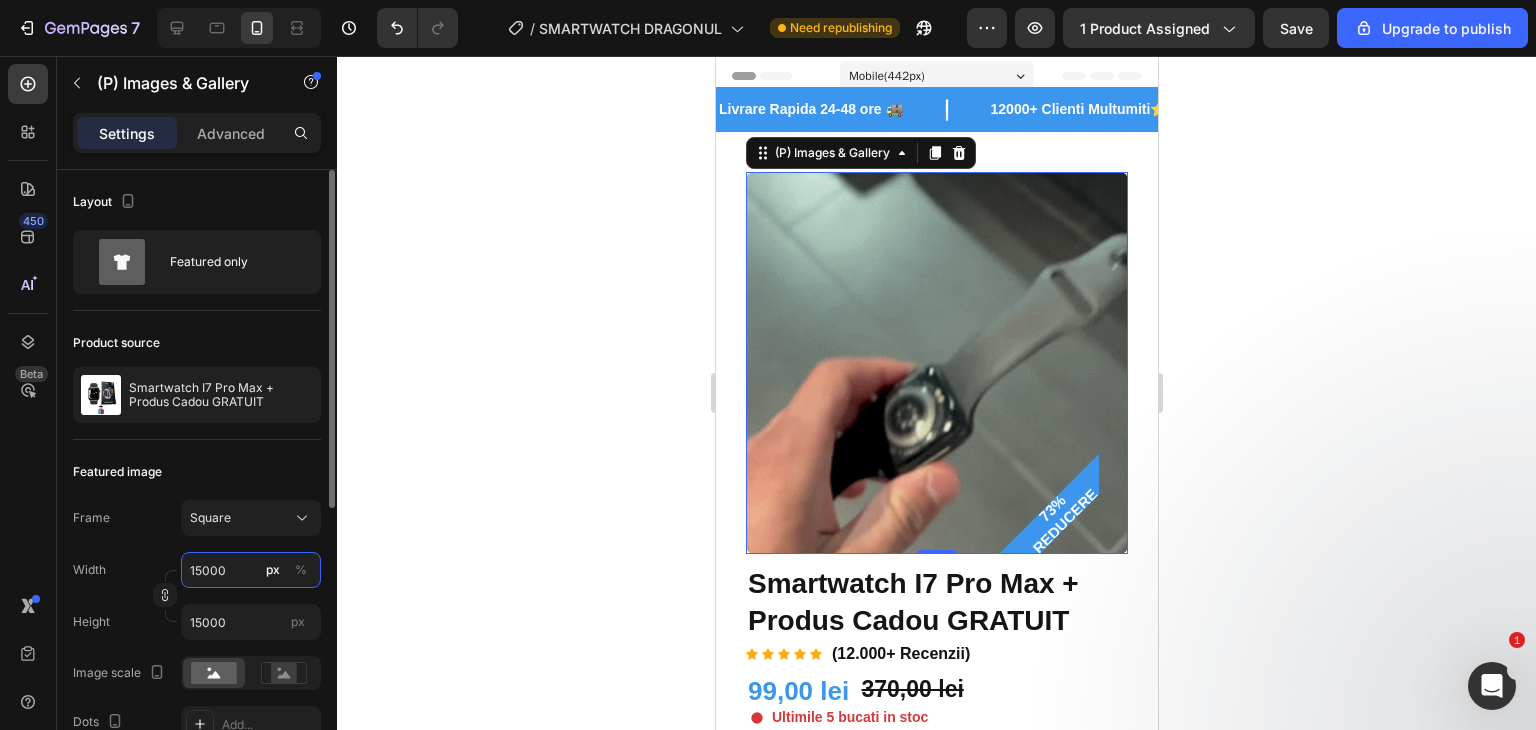 type on "1500" 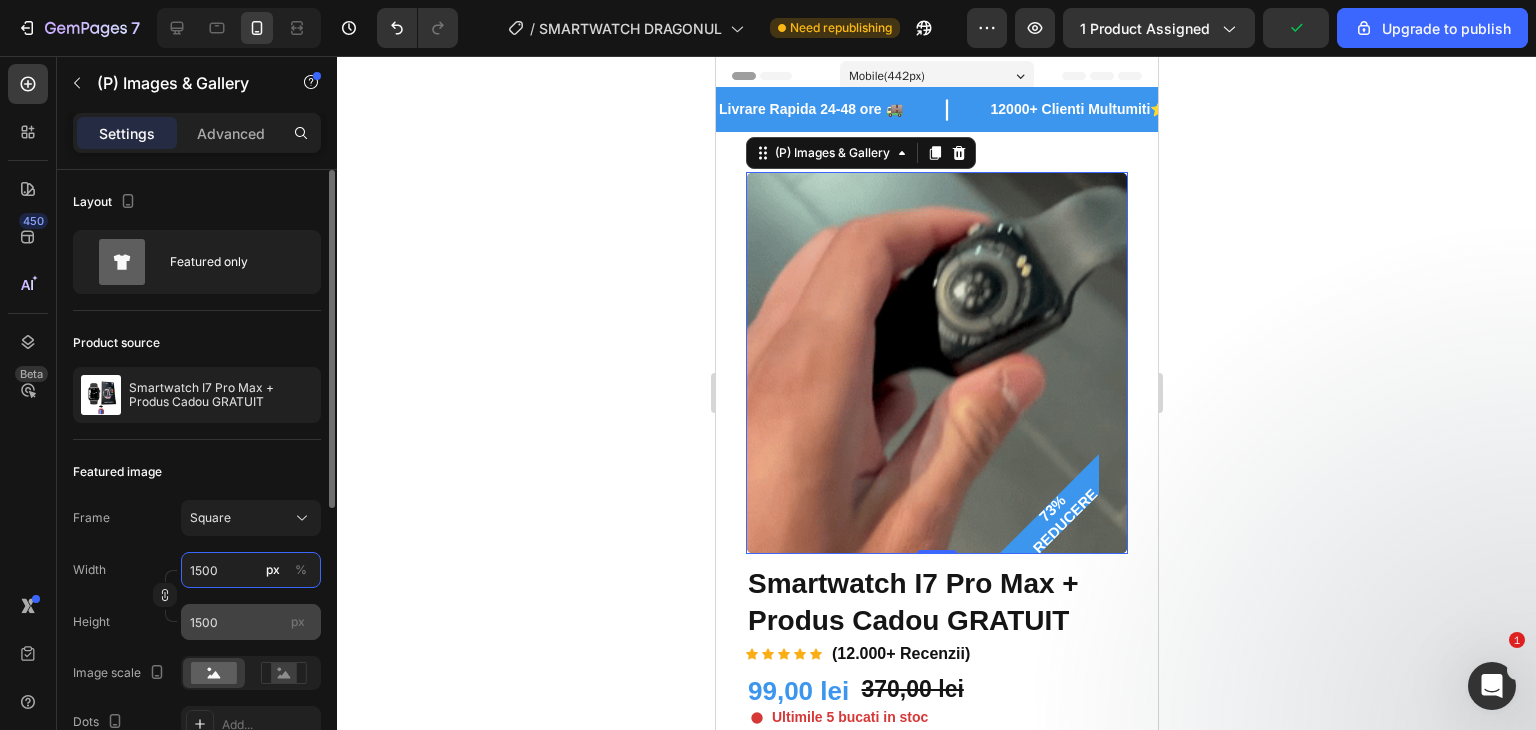 type on "1500" 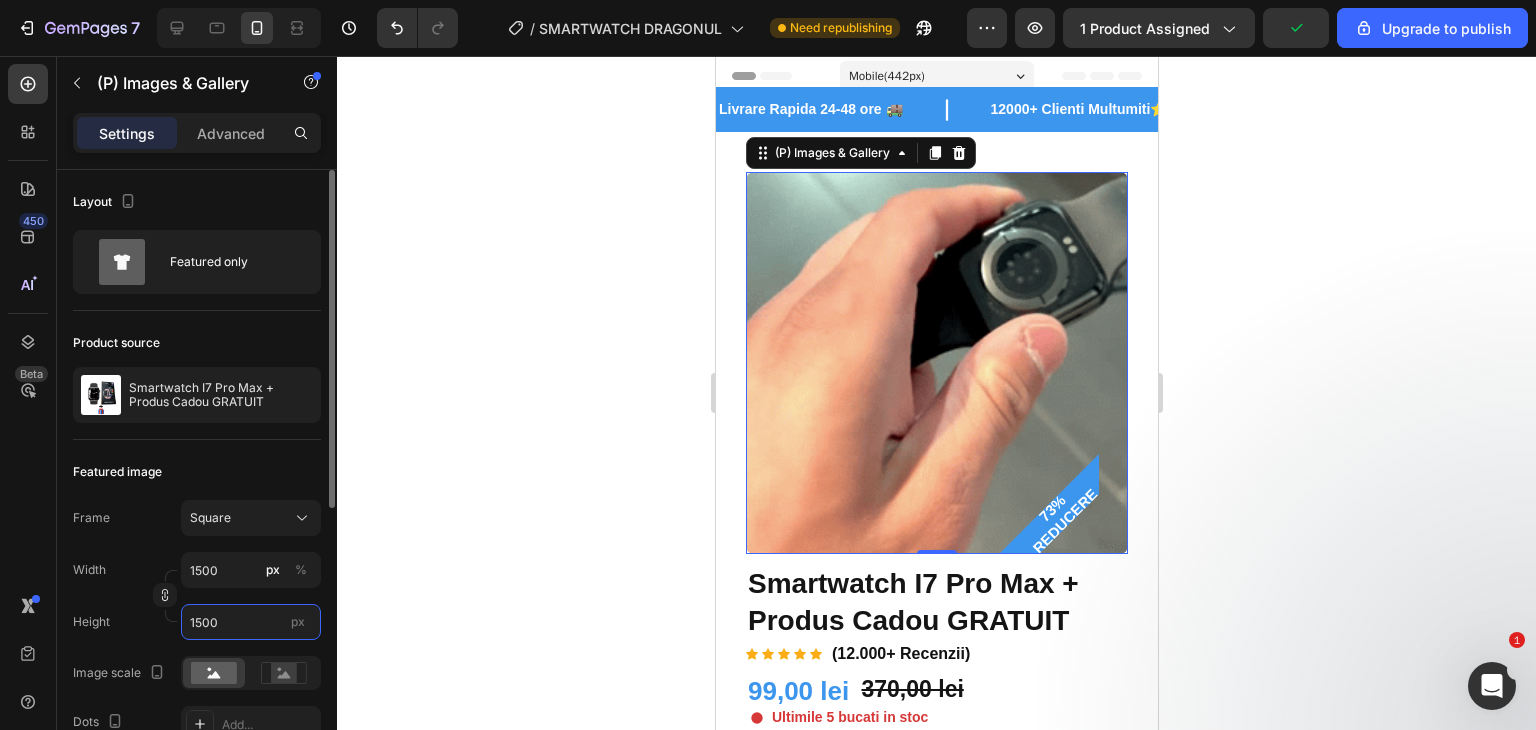 click on "1500" at bounding box center (251, 622) 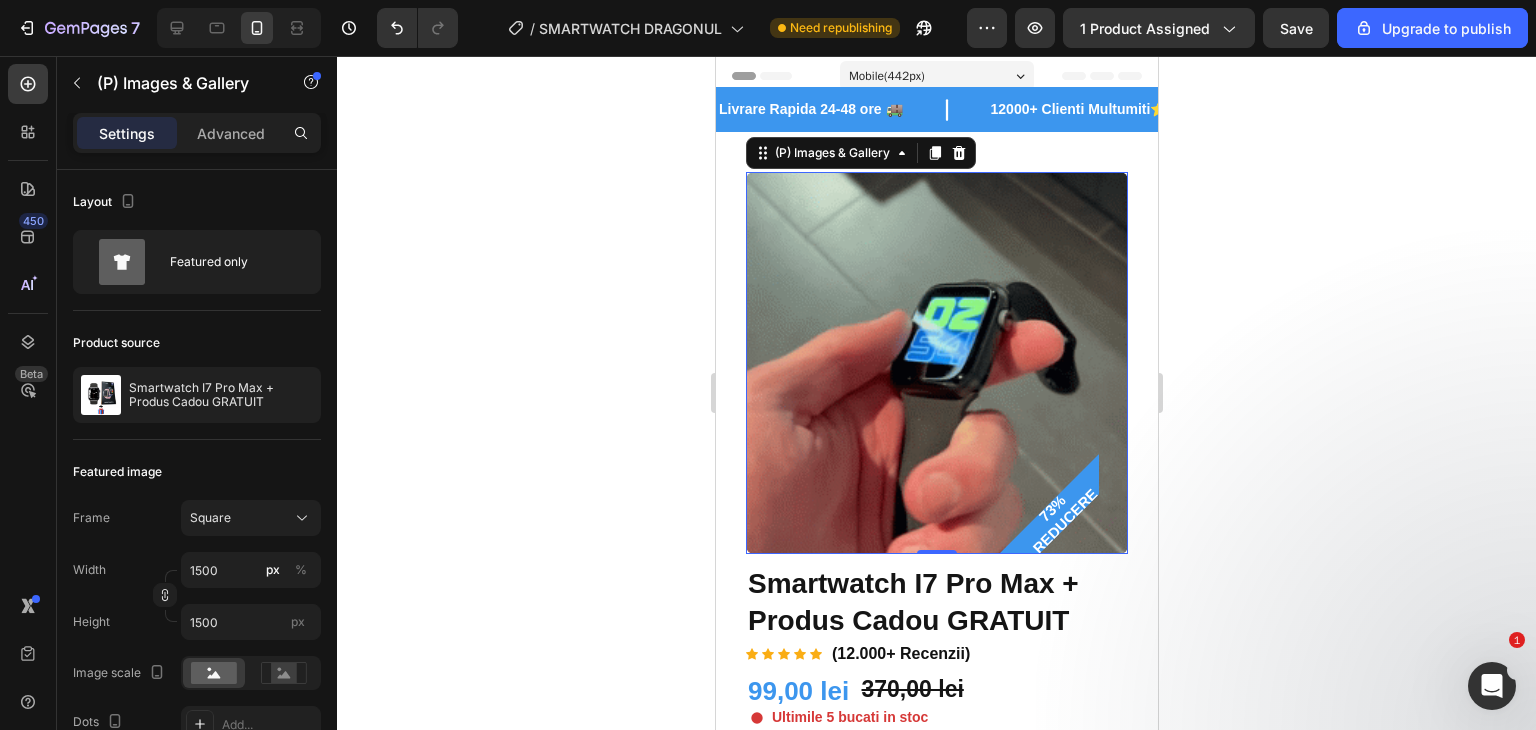 click 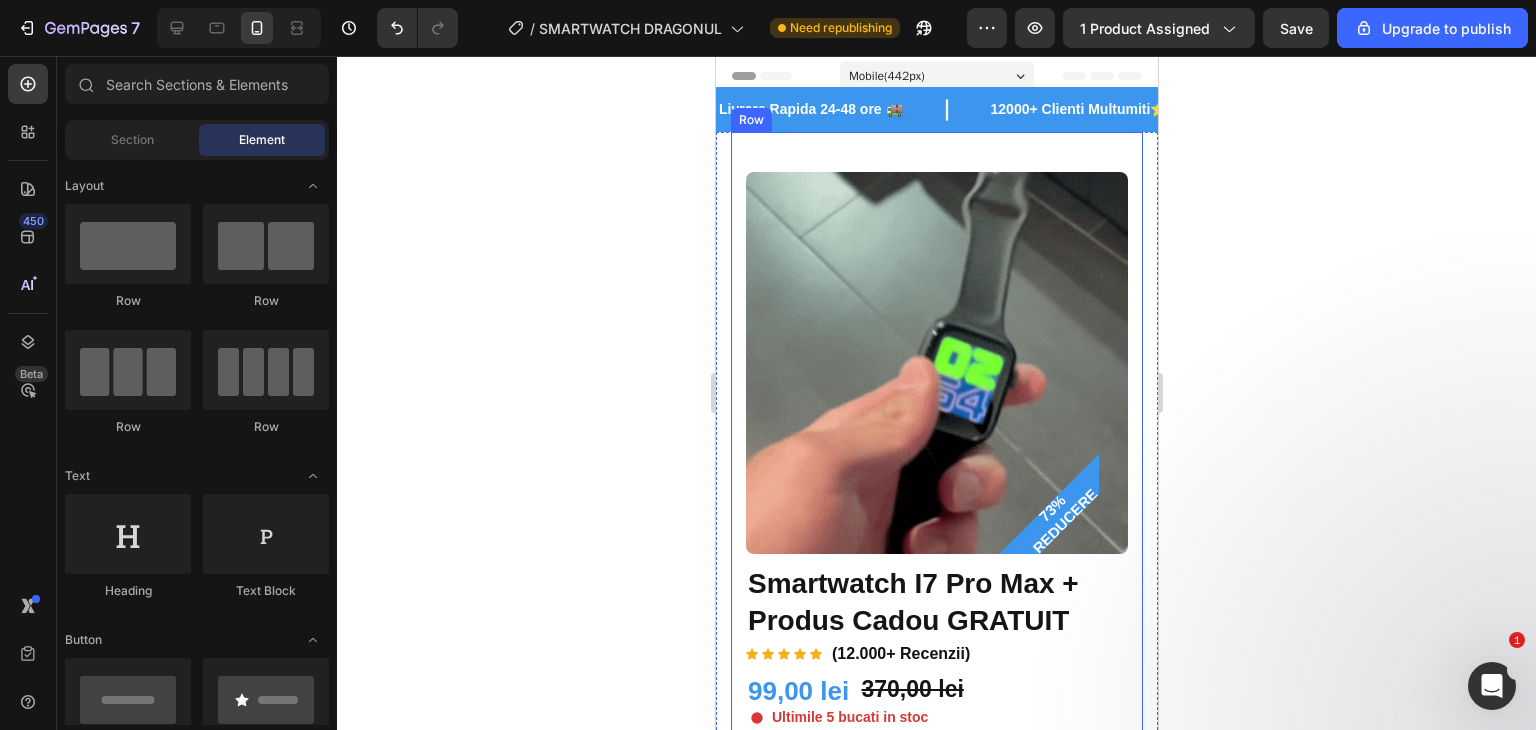 click on "Image Image Transport Gratuit Heading Comenzilor de peste 120 de lei Text block Row Image Banii Inapoi Garantat Heading 30 - de zile banii inapoi sau inlocuirea produsului Text block Row Row Row 73% REDUCERE Product Badge (P) Images & Gallery Smartwatch I7 Pro Max + Produs Cadou GRATUIT (P) Title                Icon                Icon                Icon                Icon                Icon Icon List Hoz (12.000+ Recenzii) Text block Row                Icon                Icon                Icon                Icon                Icon Icon List Hoz 6000+ Clienti Multumiti Text block Row
Icon Nu mai cade telefonul de pe bordul masinii Text block
Icon Usor accesibil din orice pozitie Text block
Icon Pozitia se regleaza Text block
Icon Product Benefit 4 Text block Icon List 99,00 lei (P) Price (P) Price 370,00 lei (P) Price (P) Price Row
Ultimile 5 bucati in stoc Button
Icon Text block
Icon Icon" at bounding box center [936, 1072] 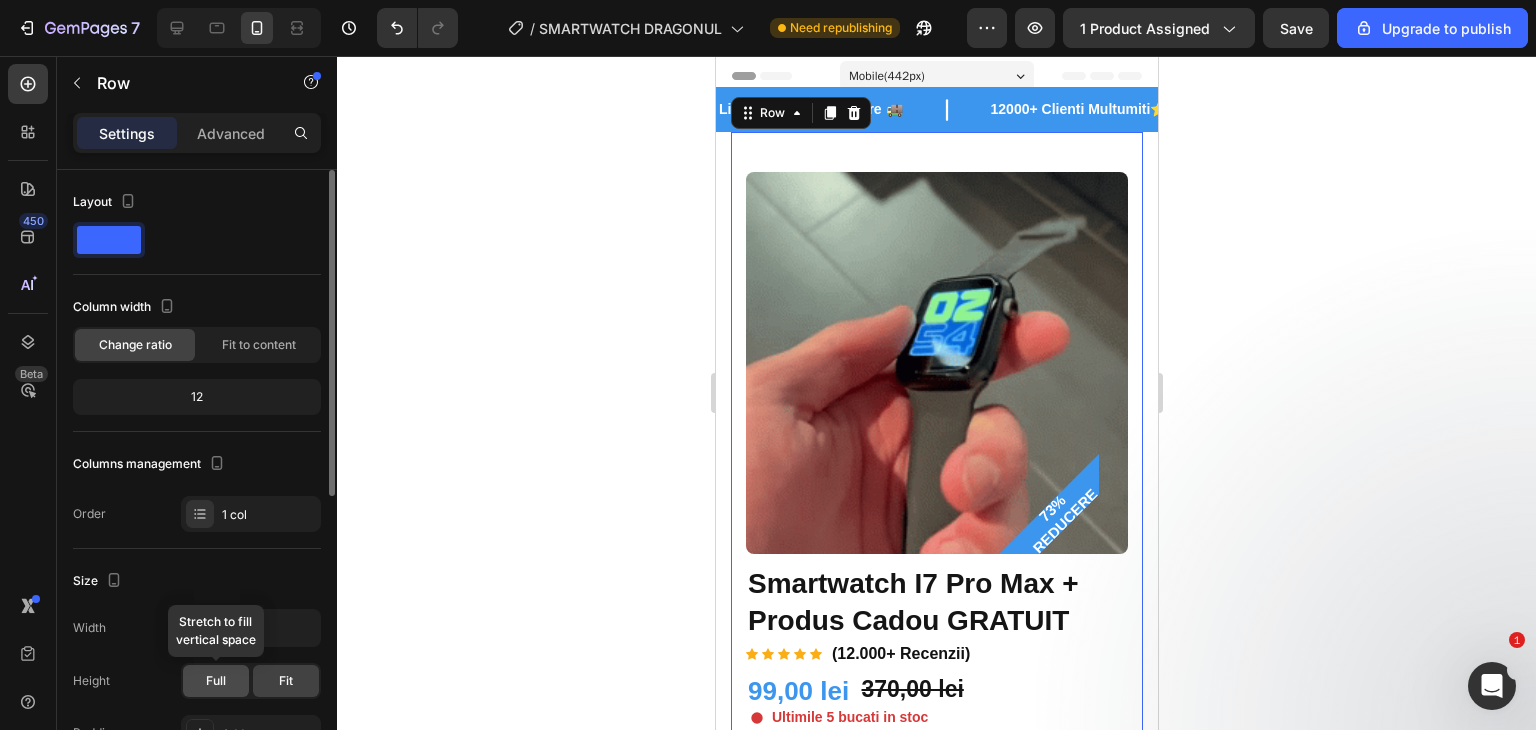click on "Full" 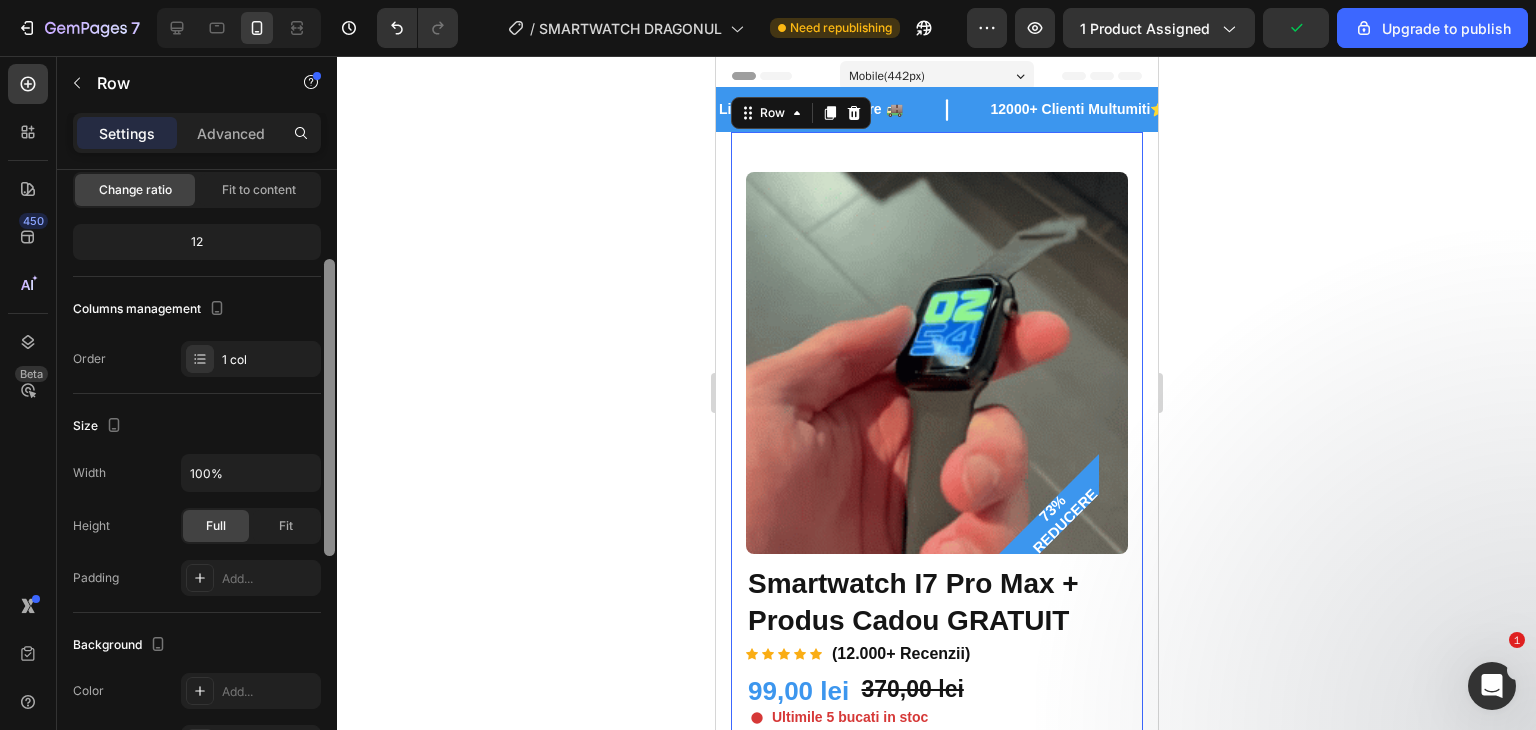 scroll, scrollTop: 167, scrollLeft: 0, axis: vertical 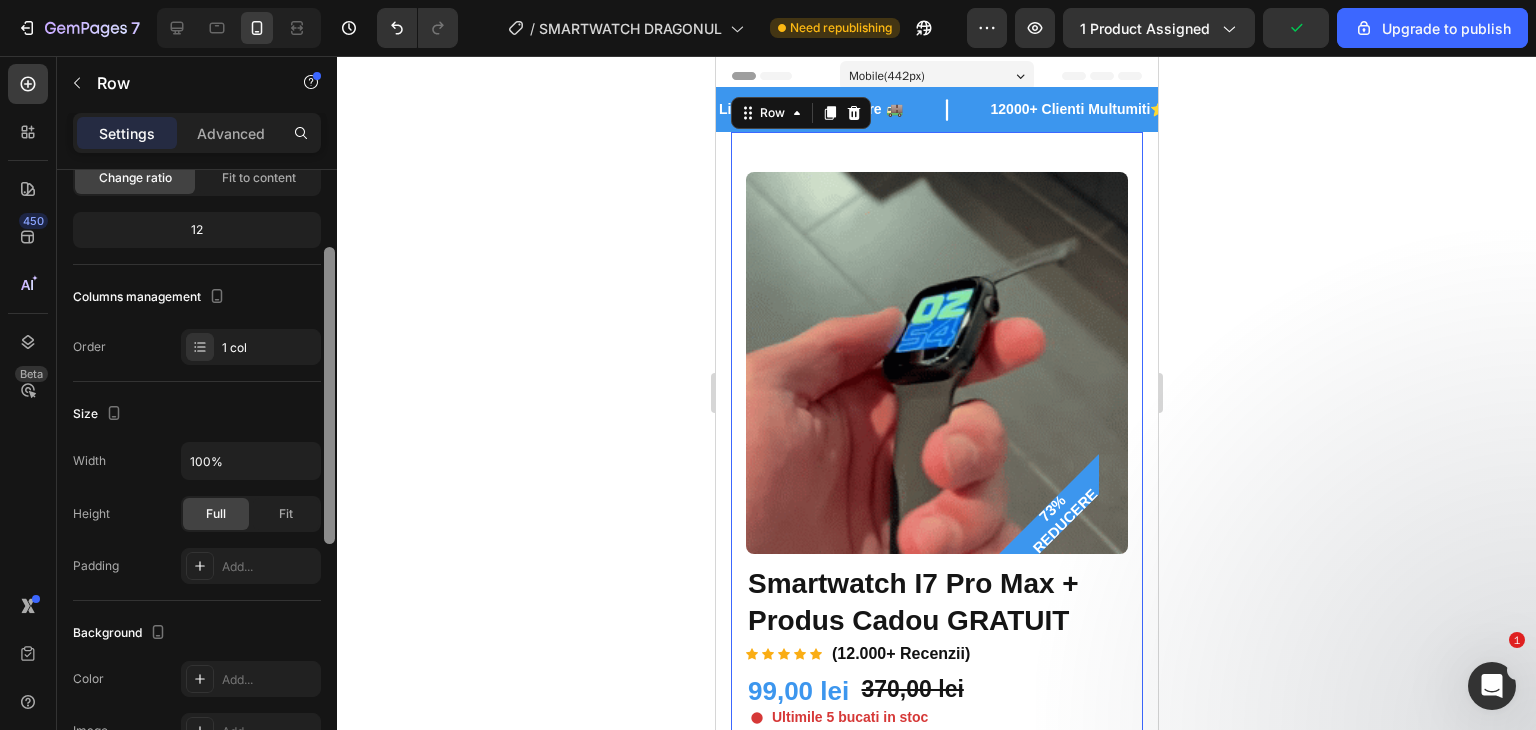 drag, startPoint x: 331, startPoint y: 380, endPoint x: 323, endPoint y: 461, distance: 81.394104 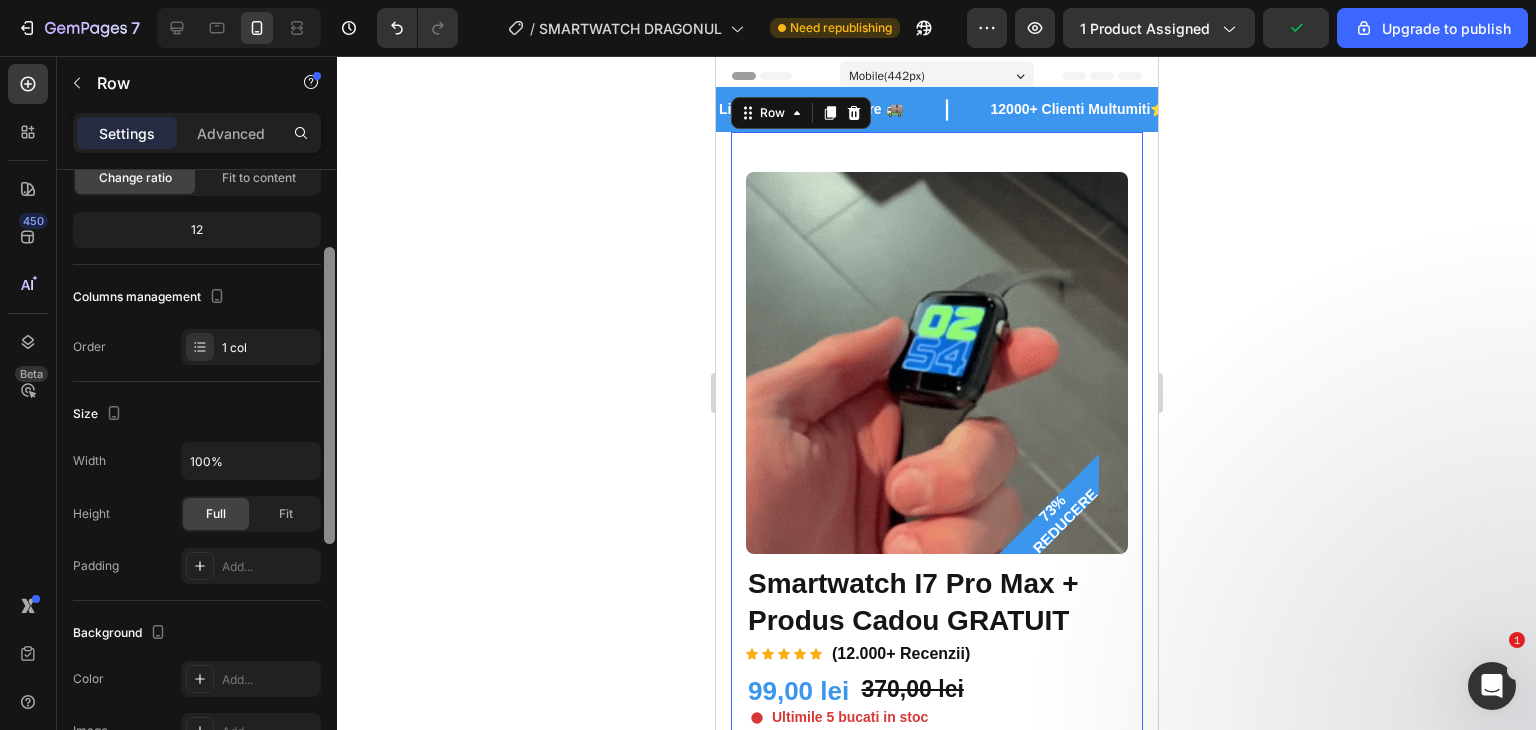click at bounding box center [329, 476] 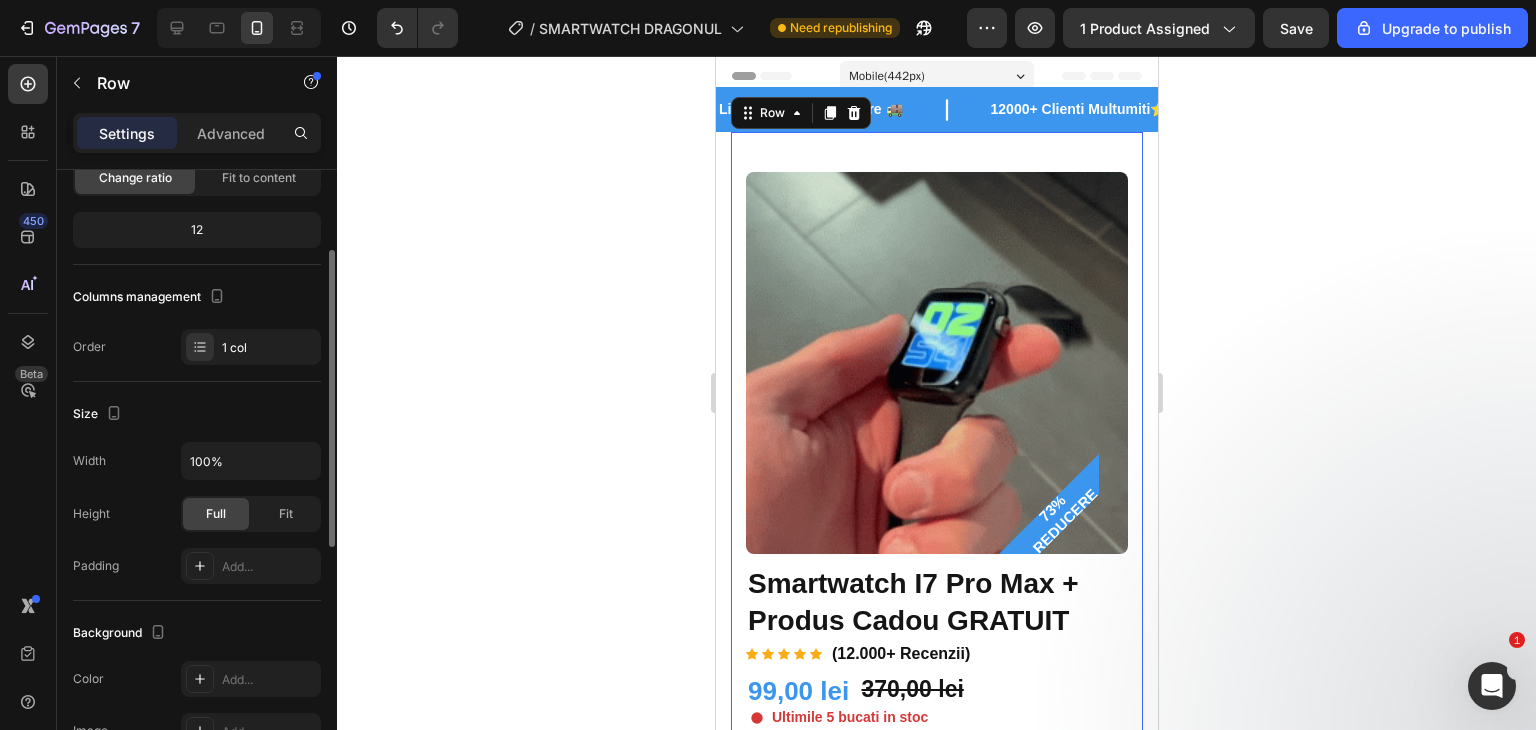 click on "12" at bounding box center [197, 230] 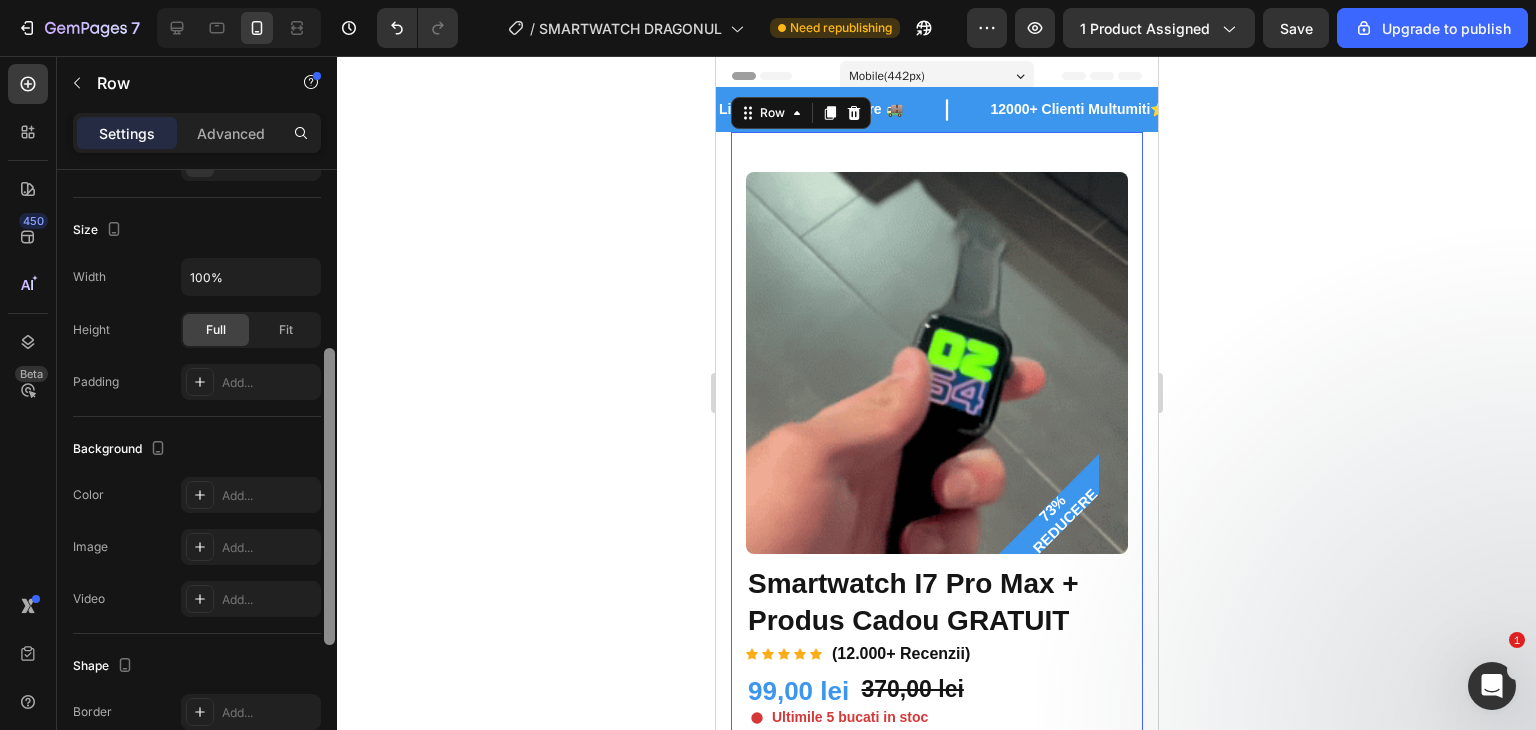 scroll, scrollTop: 359, scrollLeft: 0, axis: vertical 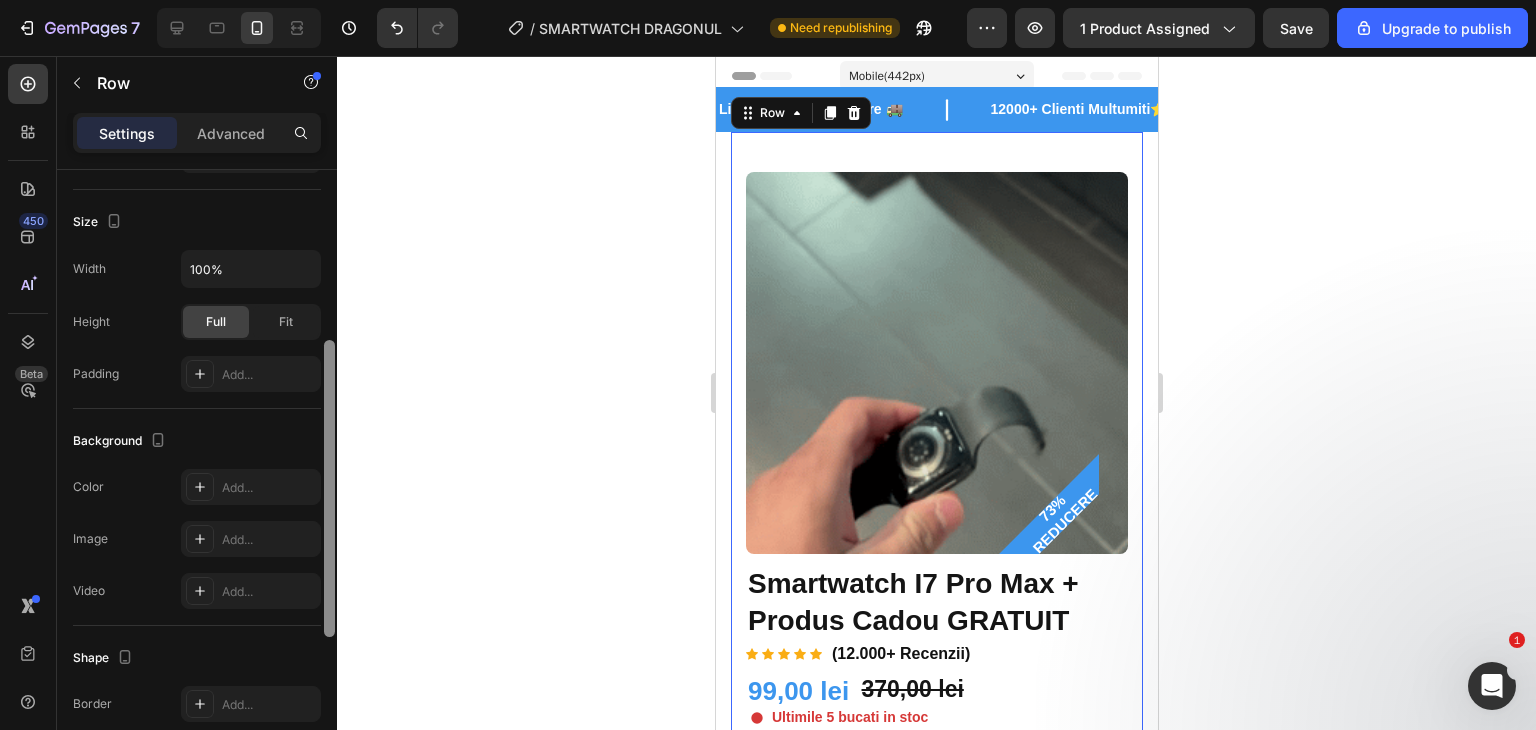 drag, startPoint x: 332, startPoint y: 435, endPoint x: 336, endPoint y: 528, distance: 93.08598 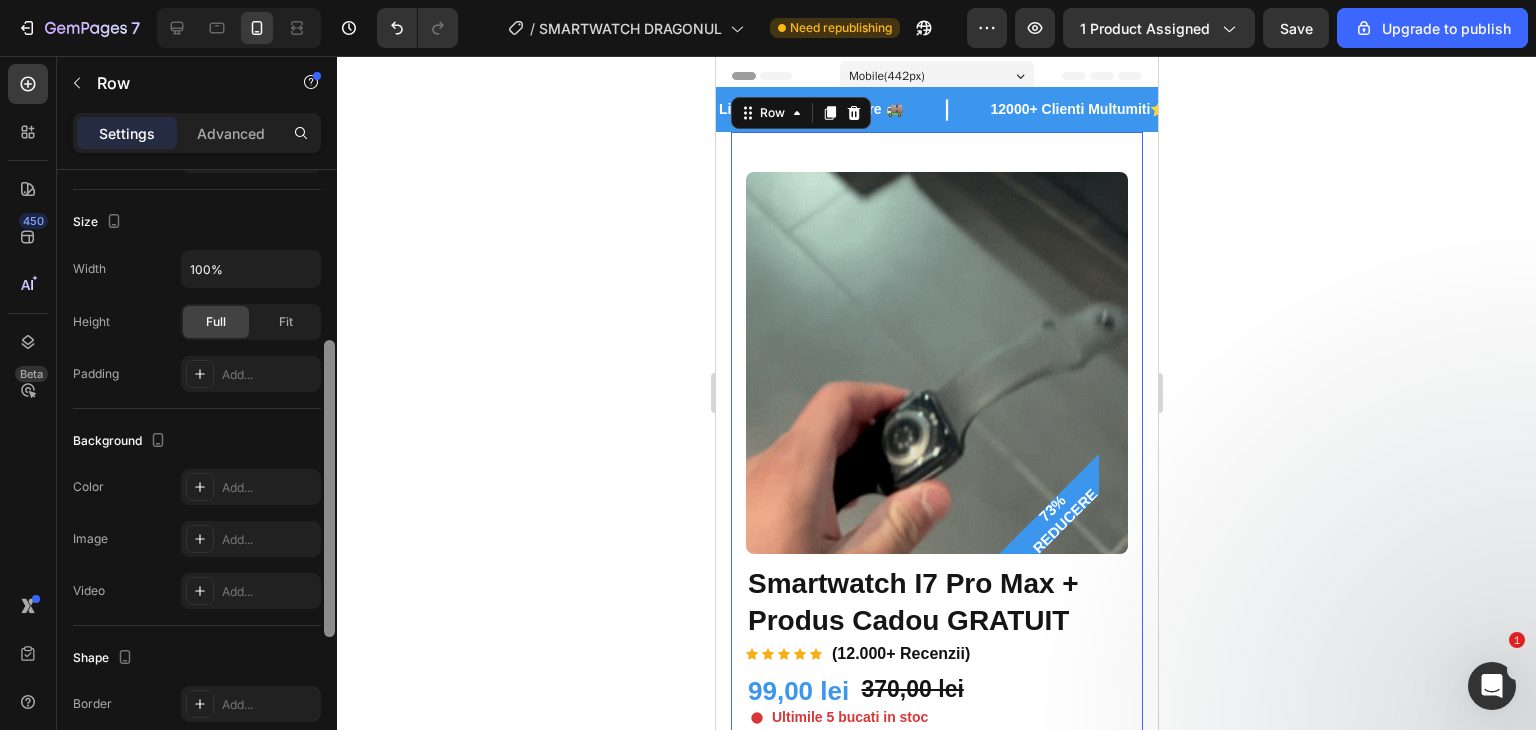click at bounding box center (329, 476) 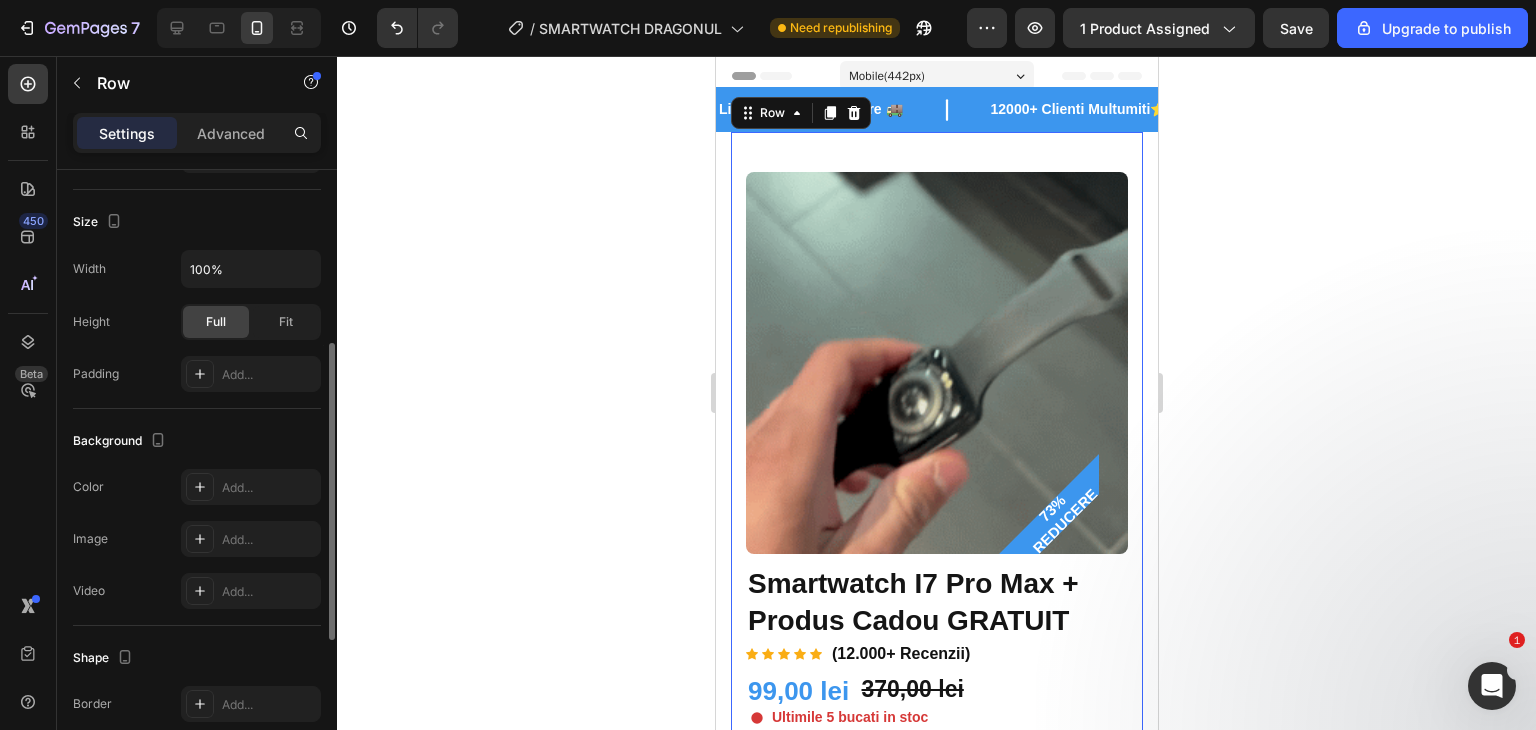 click 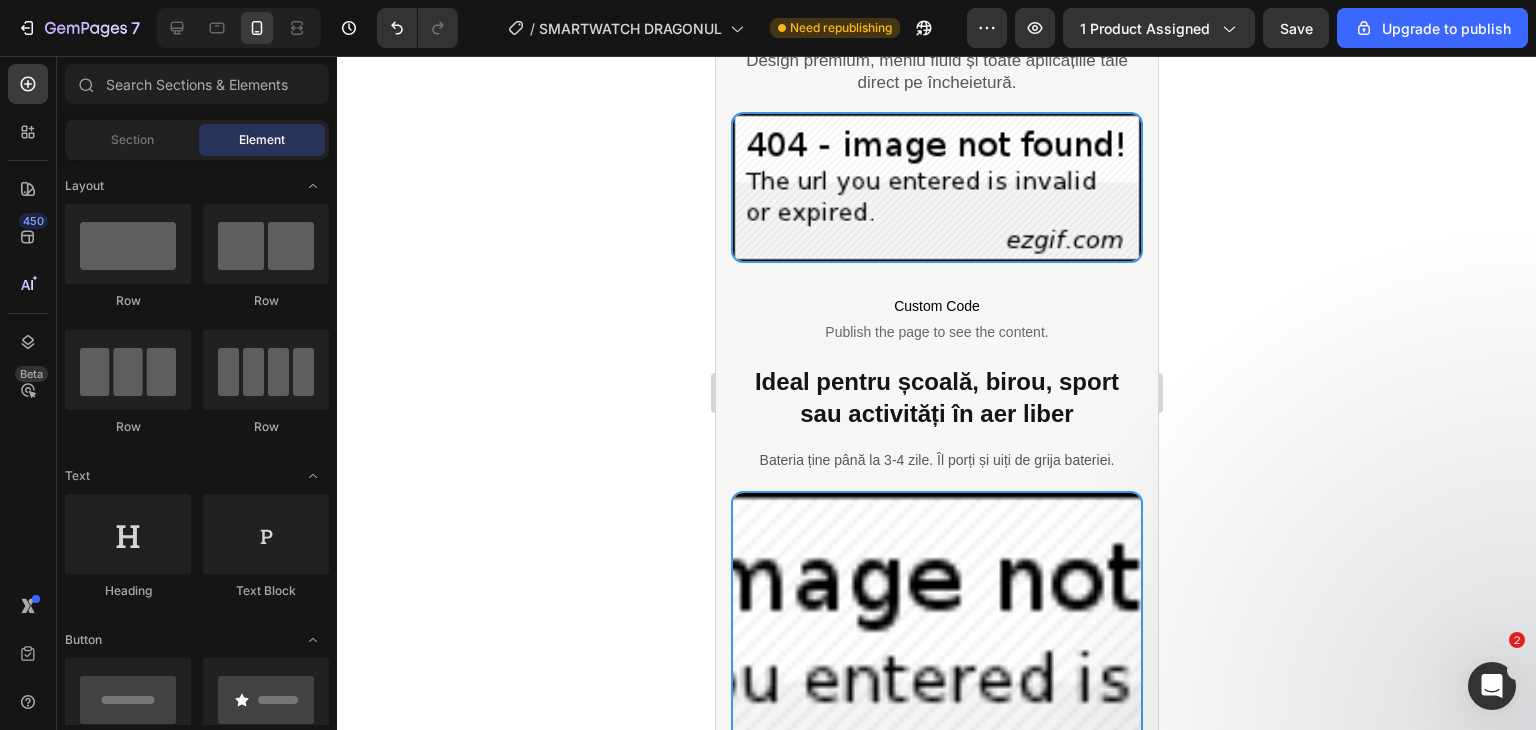 scroll, scrollTop: 2054, scrollLeft: 0, axis: vertical 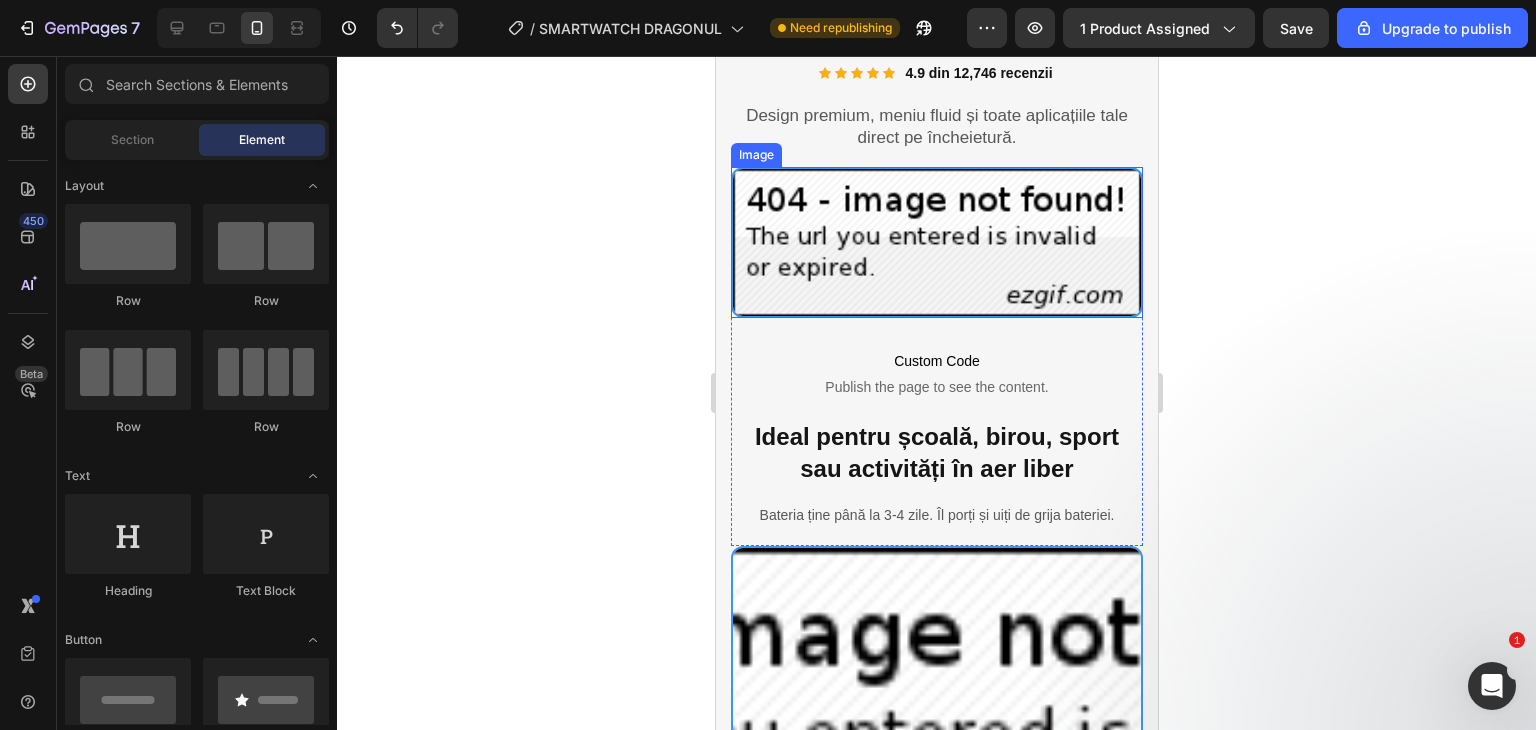 click at bounding box center [936, 243] 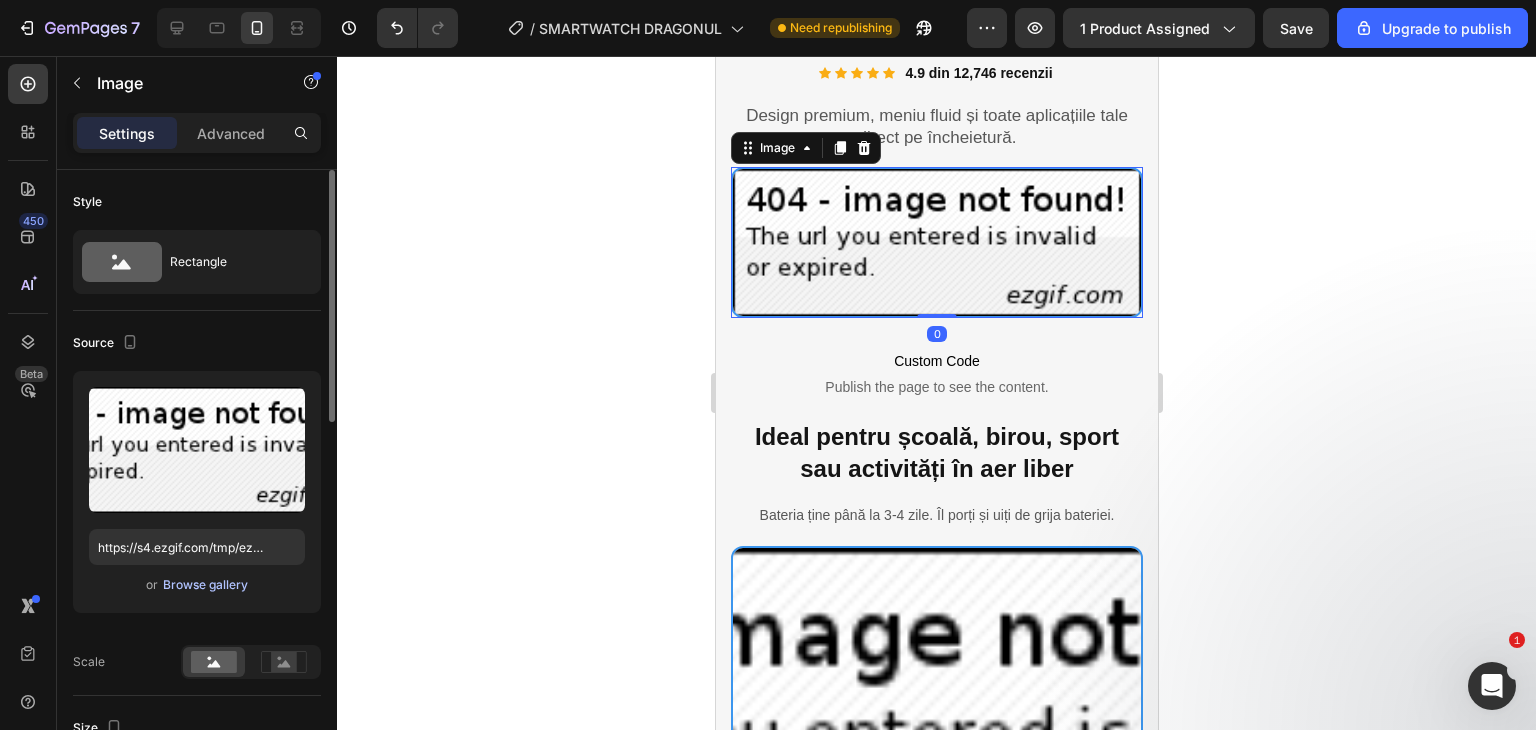click on "Browse gallery" at bounding box center [205, 585] 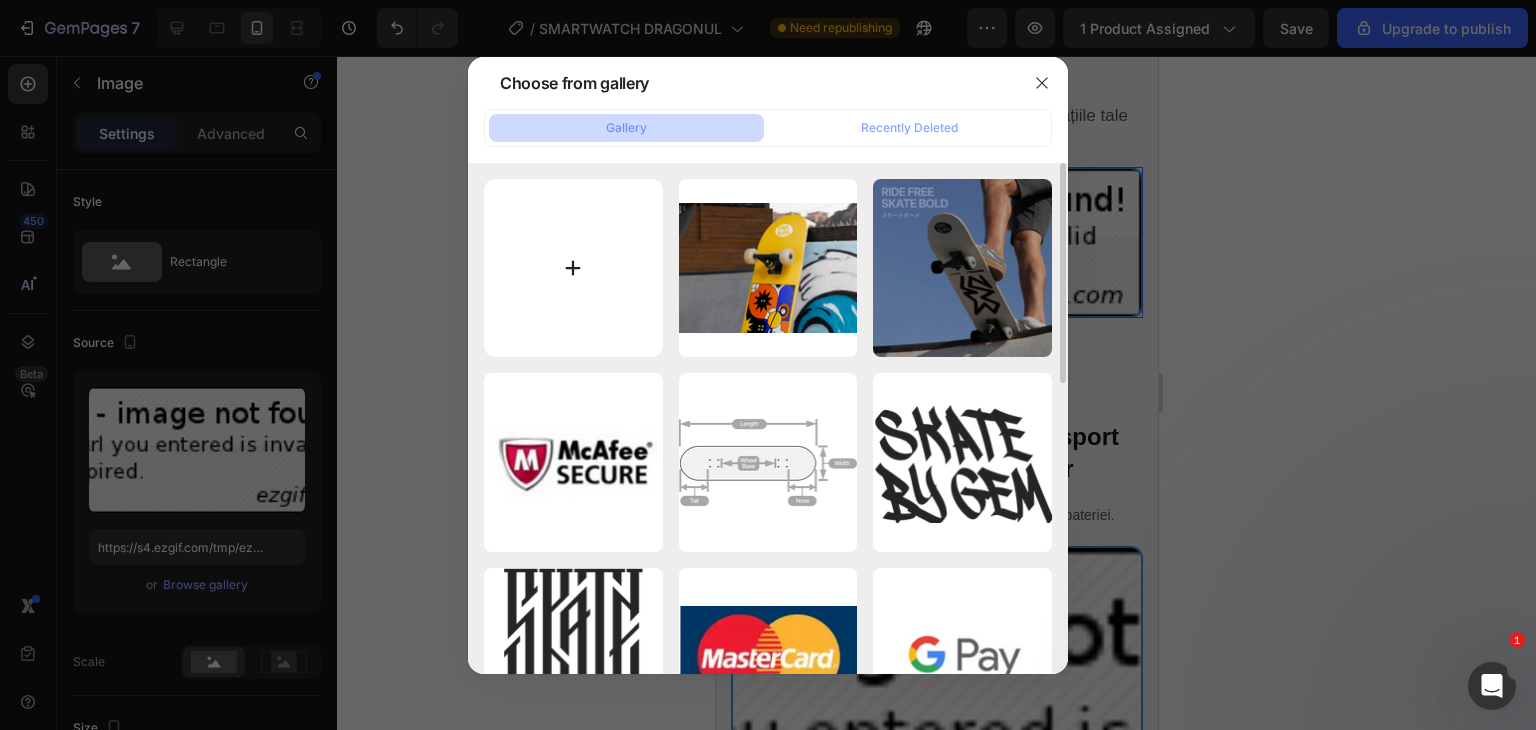 click at bounding box center (573, 268) 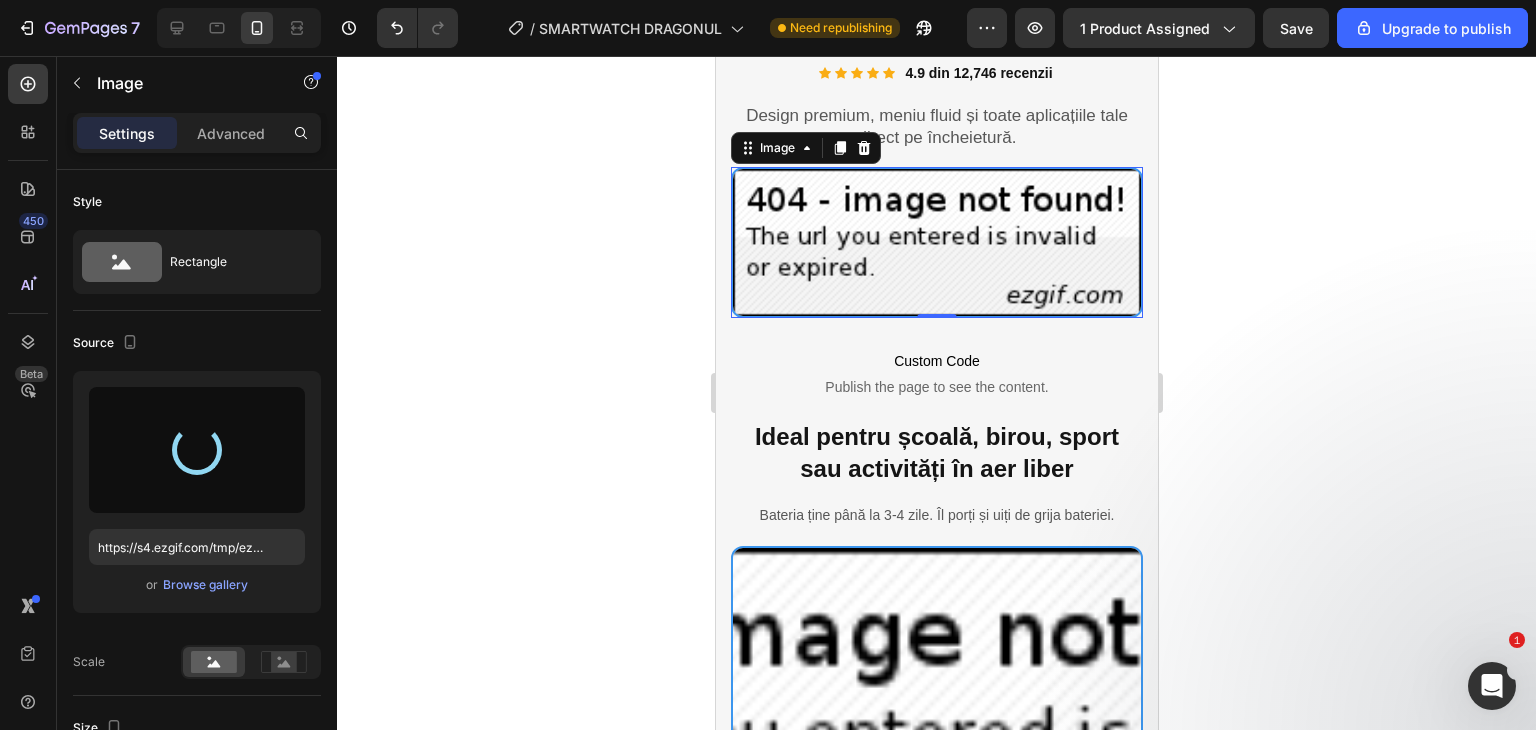 type on "https://cdn.shopify.com/s/files/1/0826/2968/9690/files/gempages_557012657740186380-e54505b2-b85c-4641-8e23-7283d61da6e4.gif" 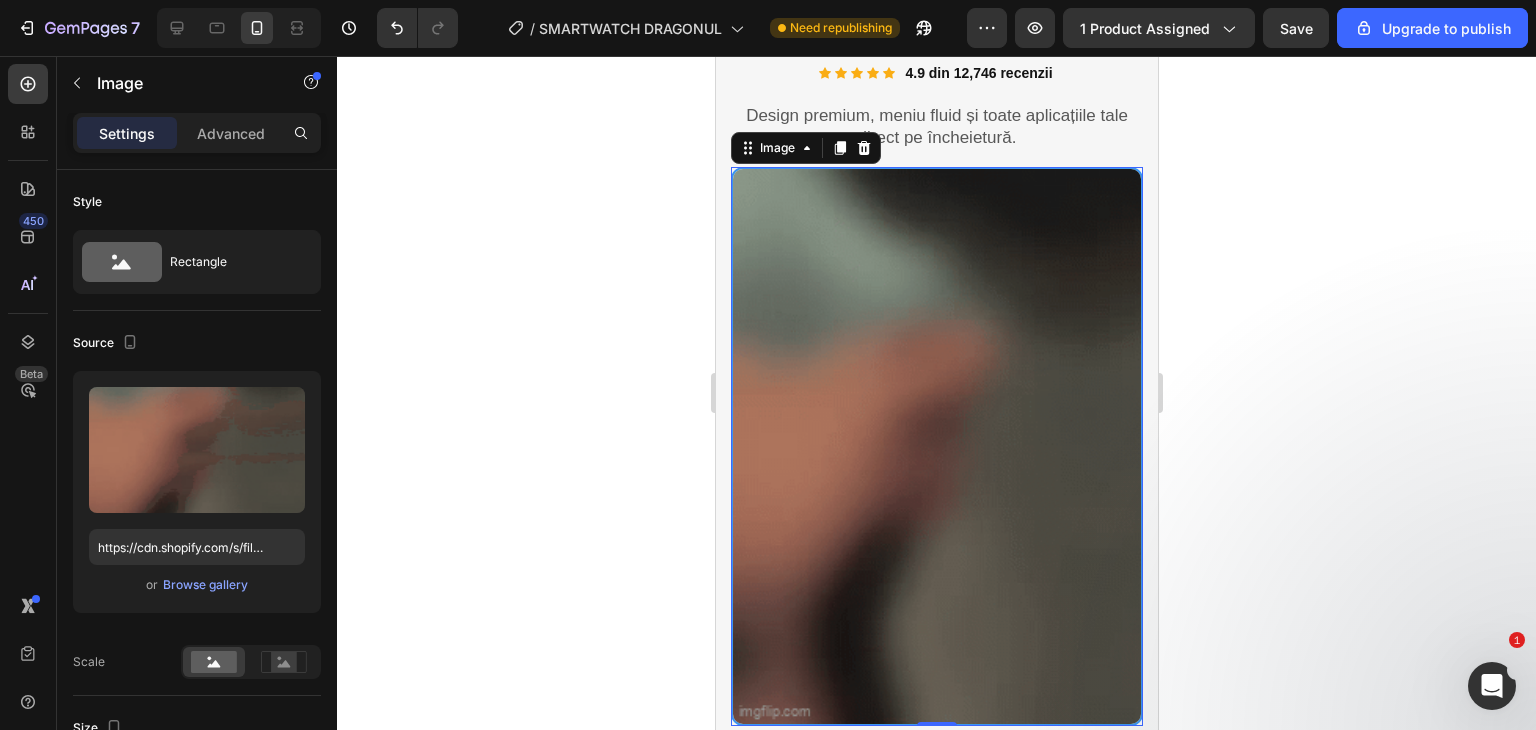 click 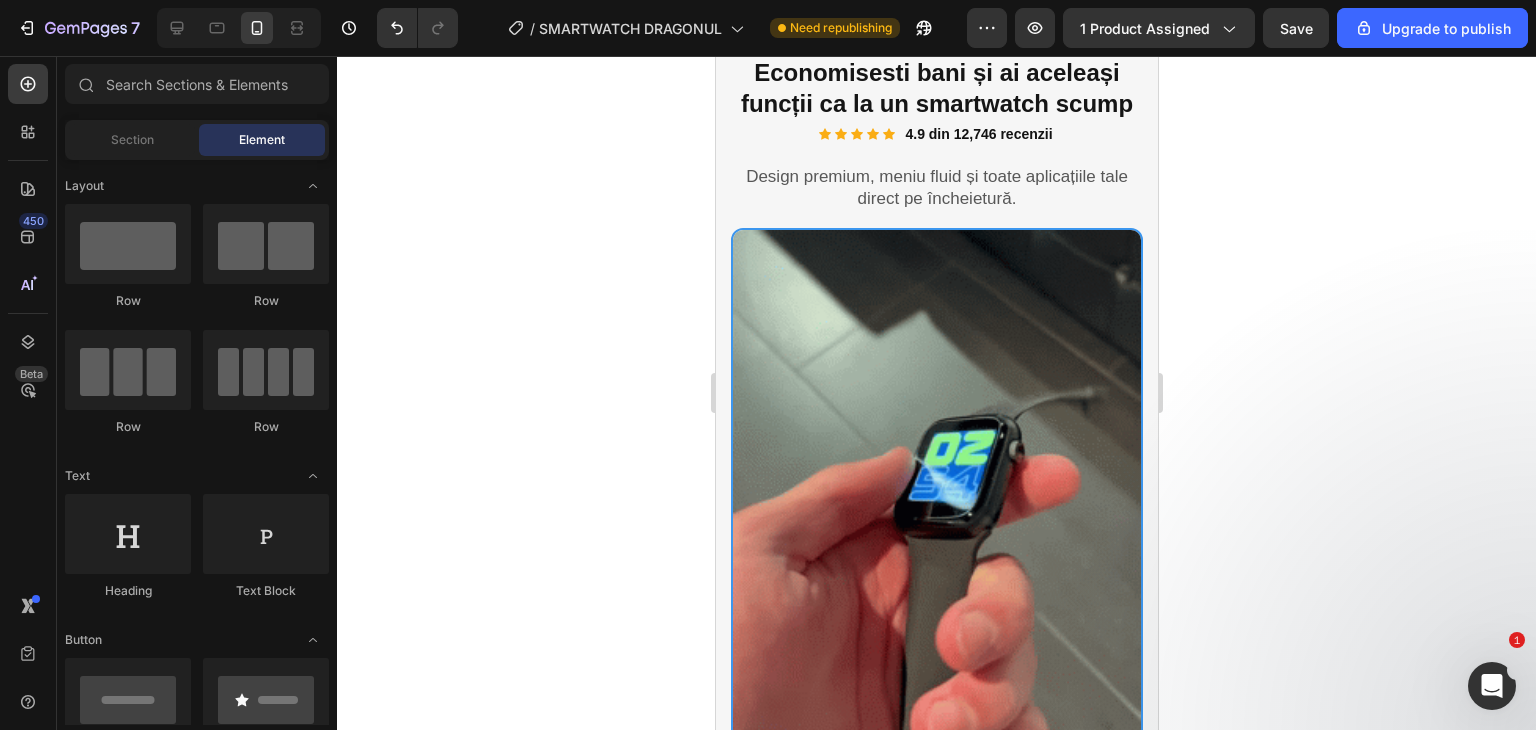scroll, scrollTop: 2094, scrollLeft: 0, axis: vertical 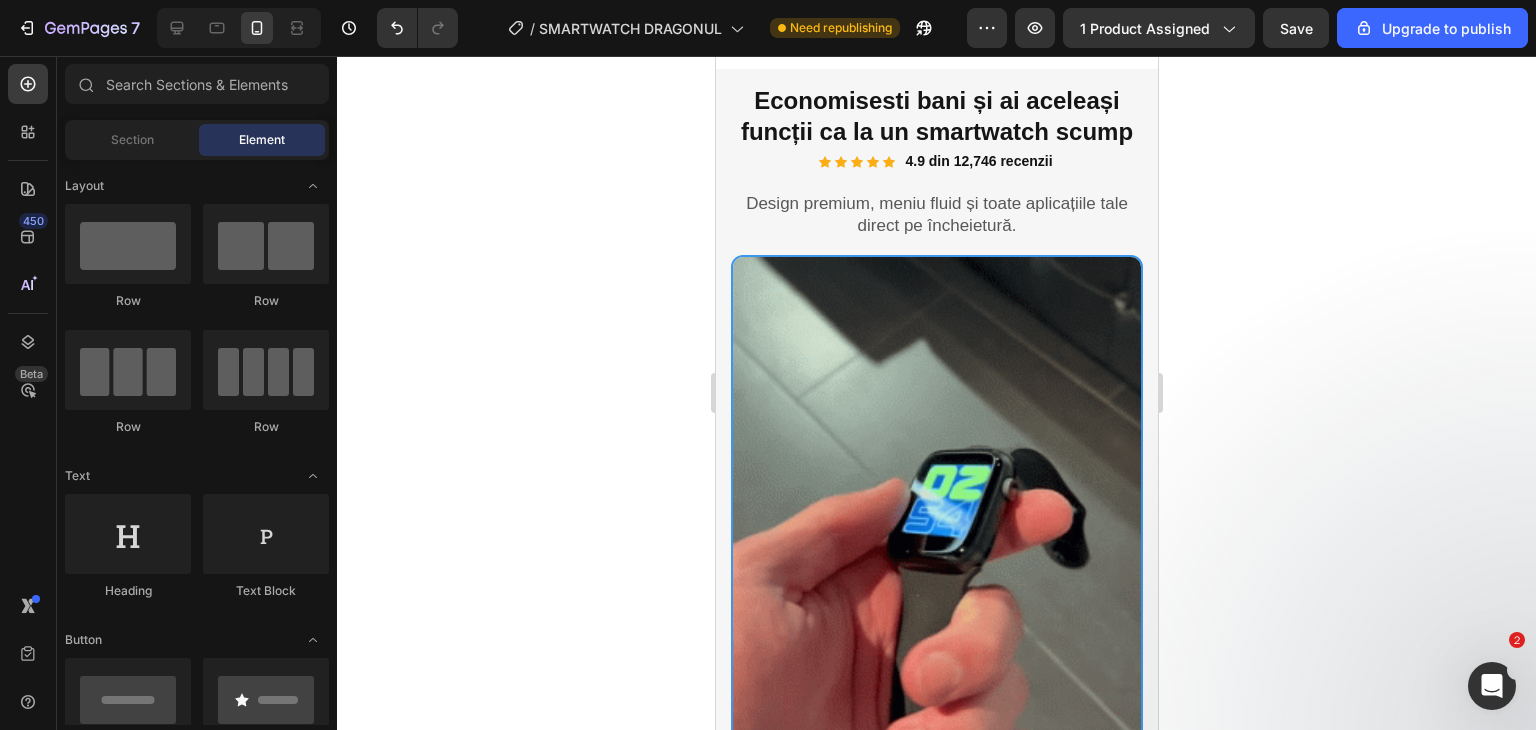 drag, startPoint x: 1143, startPoint y: 306, endPoint x: 1883, endPoint y: 327, distance: 740.2979 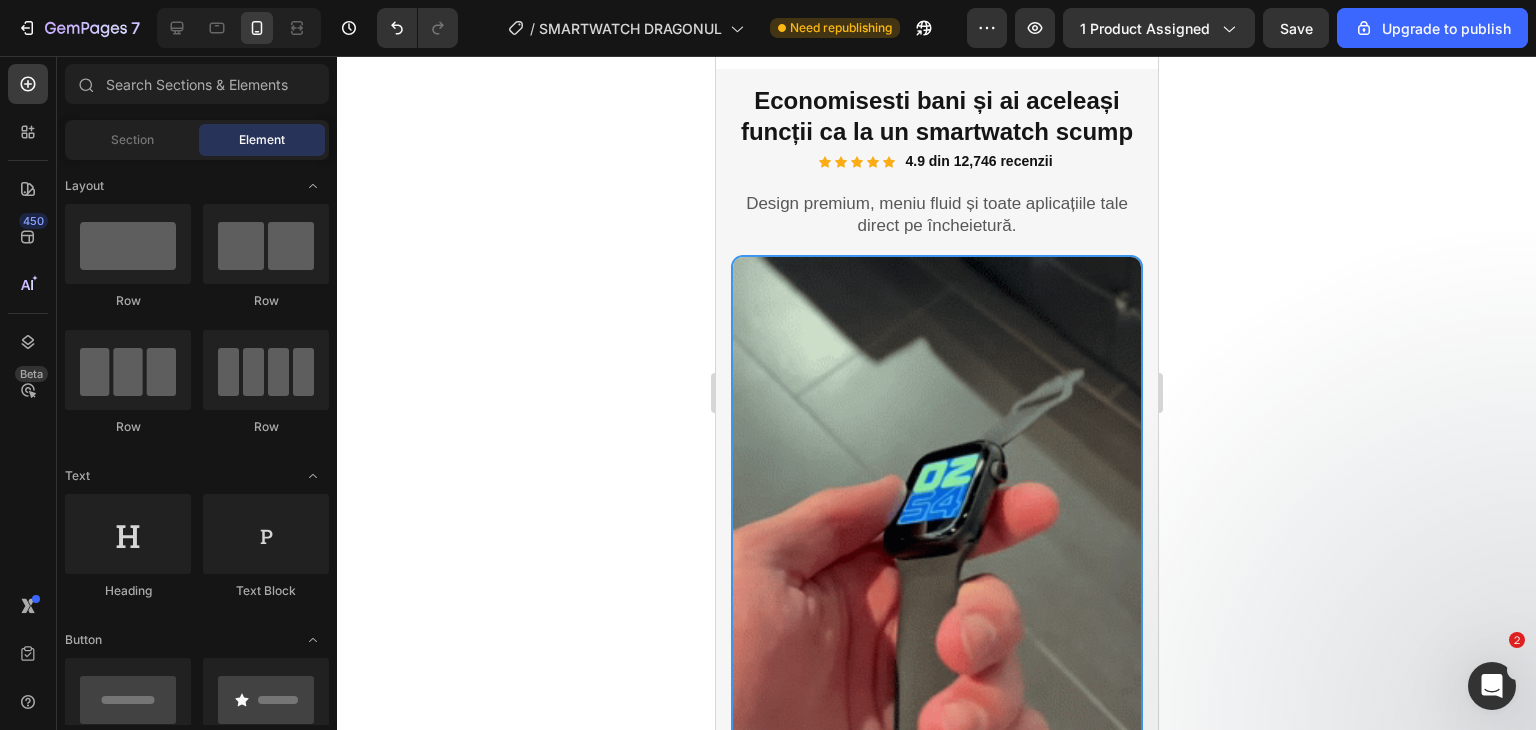 scroll, scrollTop: 1682, scrollLeft: 0, axis: vertical 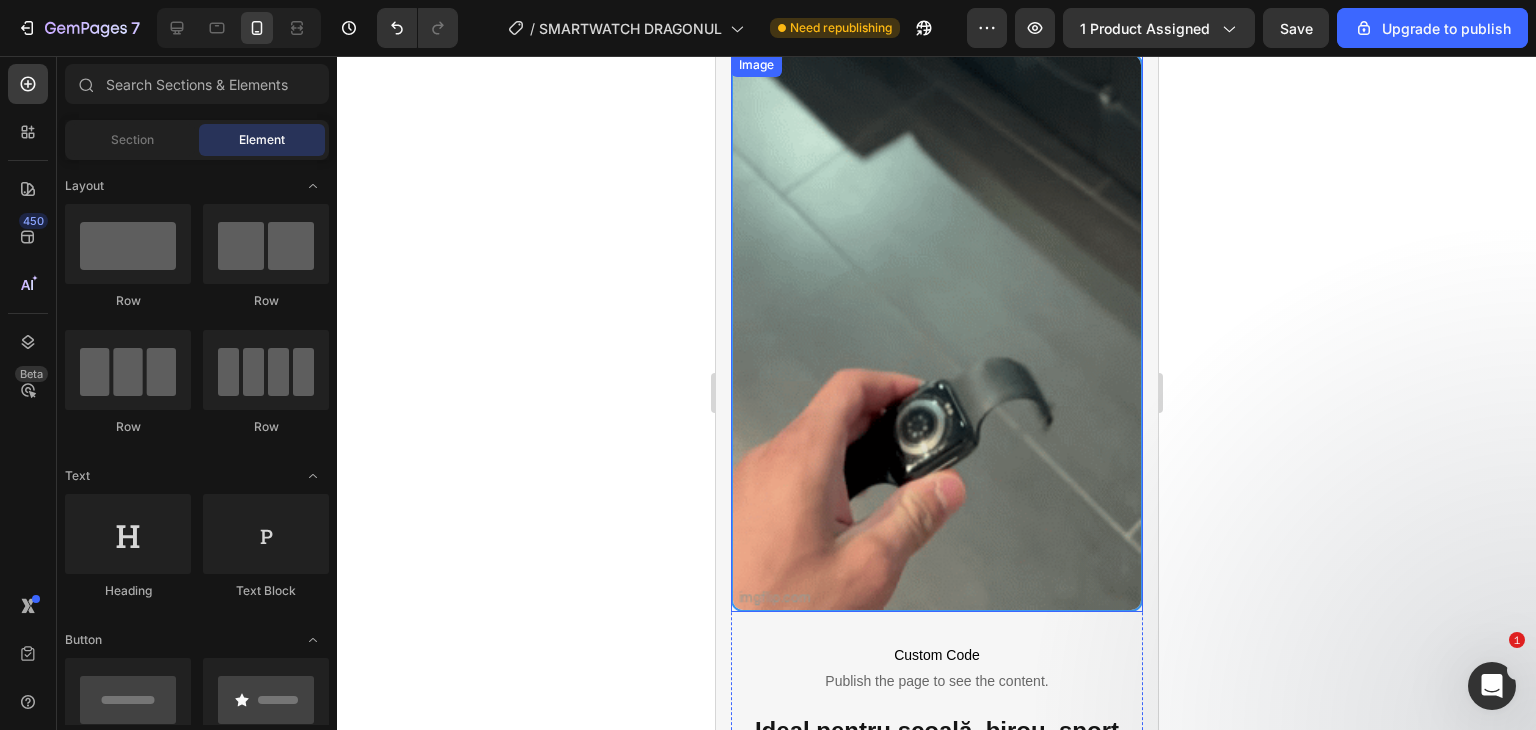 click at bounding box center [936, 333] 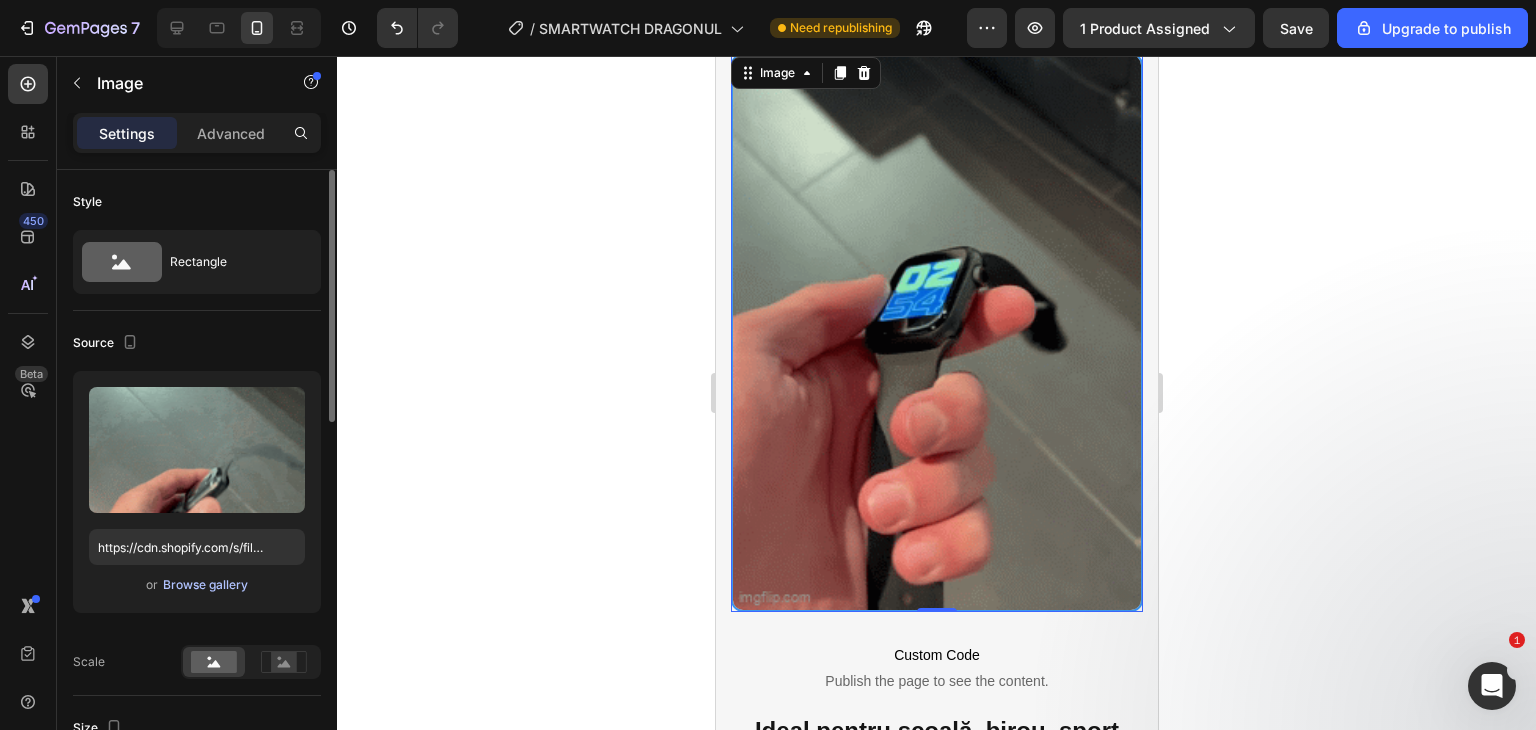 click on "Browse gallery" at bounding box center (205, 585) 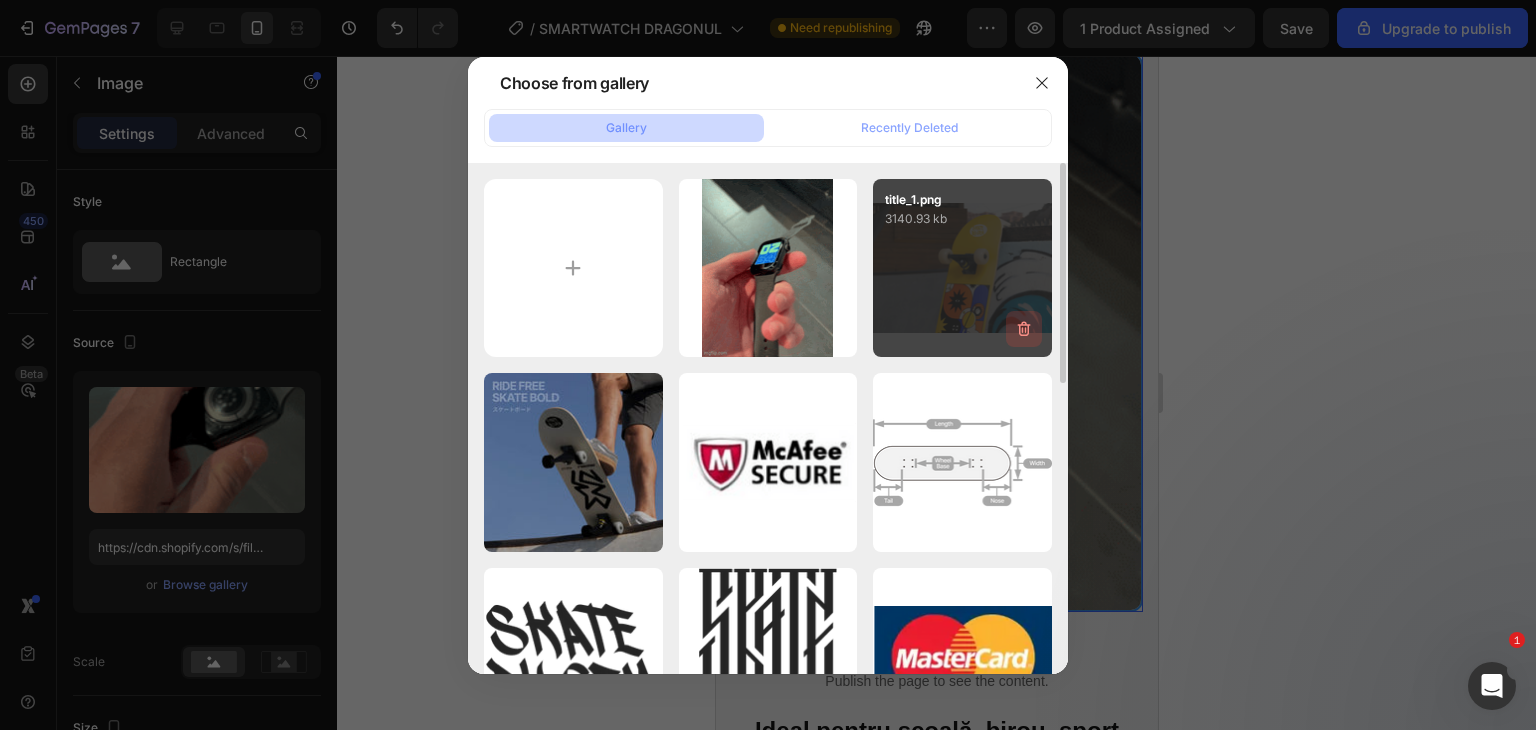 click 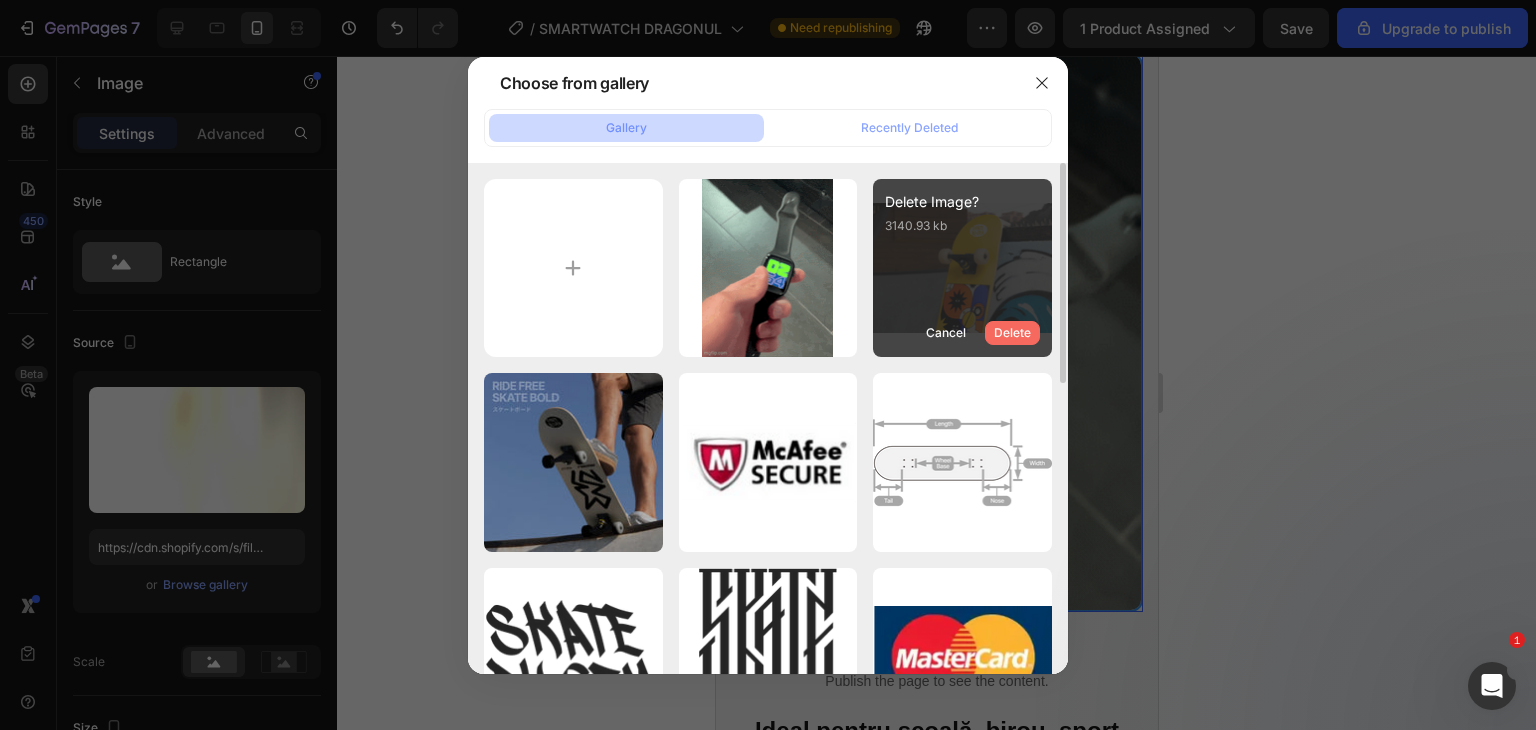 click on "Delete" at bounding box center (1012, 333) 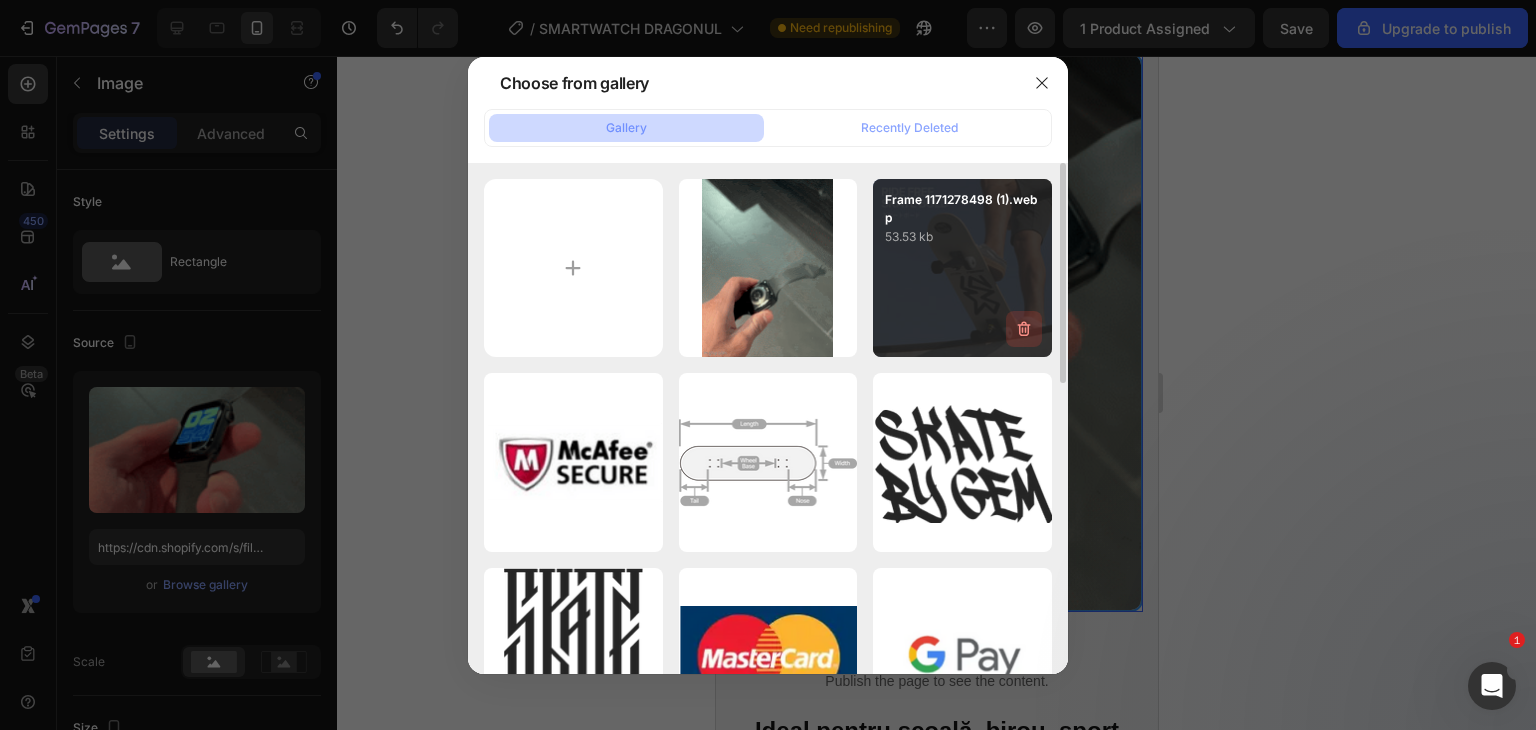 click 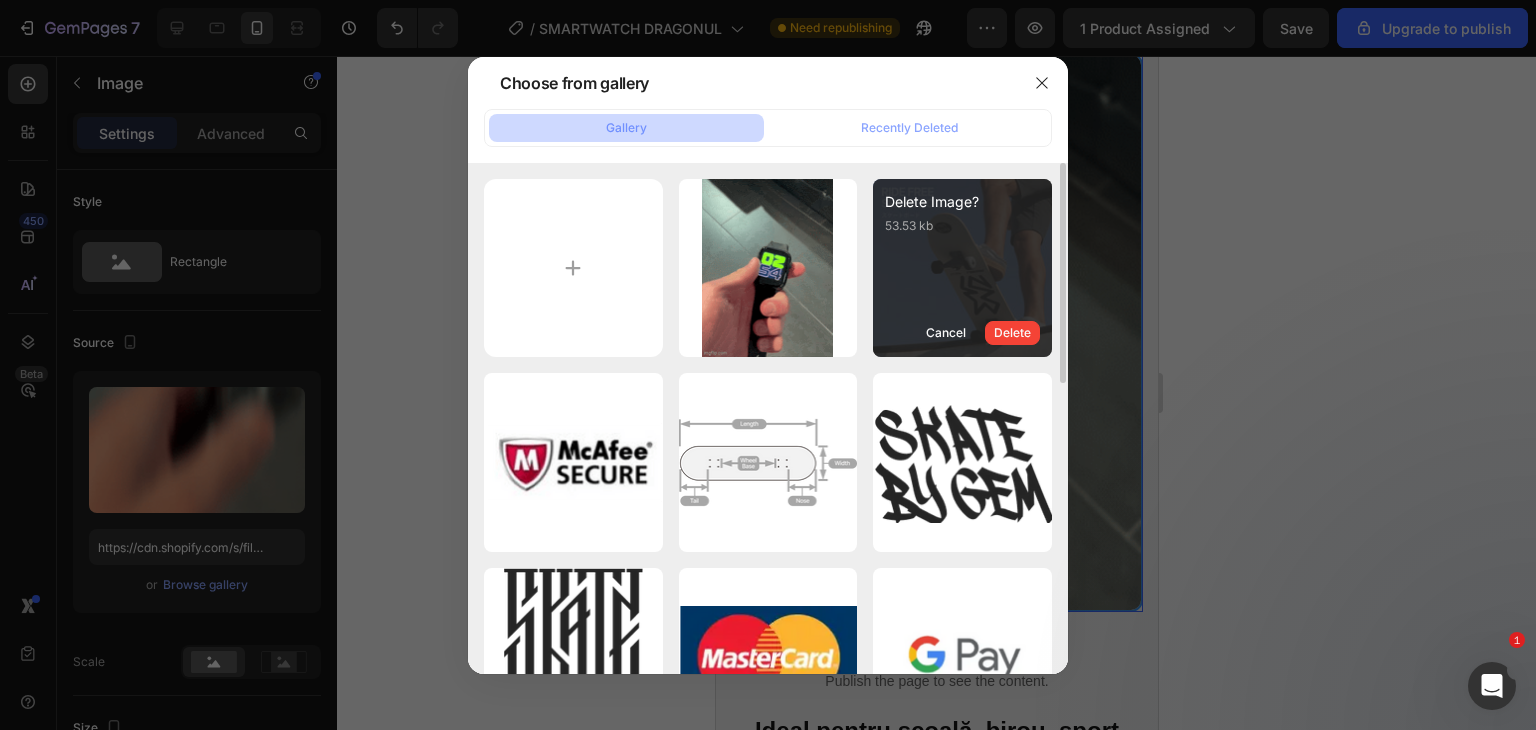 click on "Delete" at bounding box center [1012, 333] 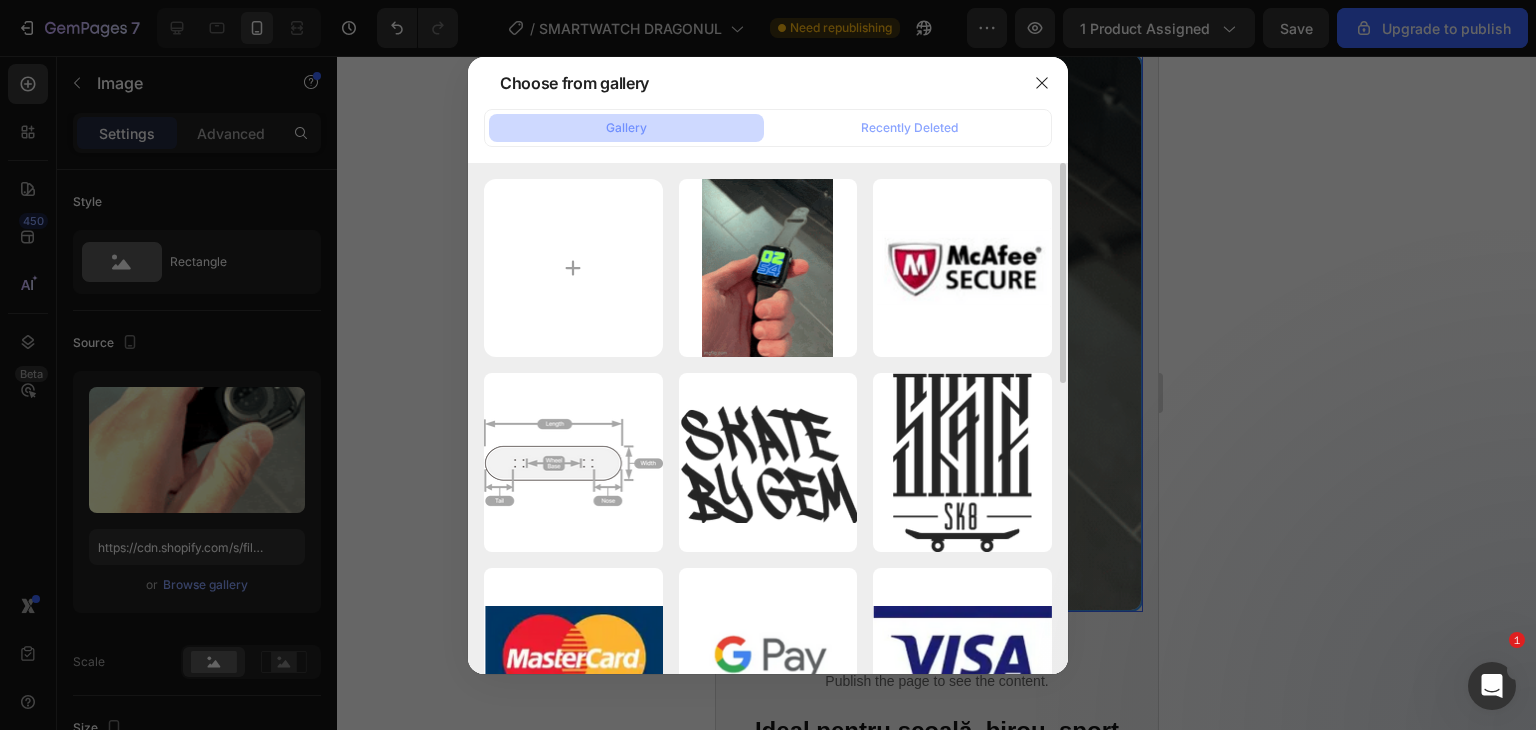click 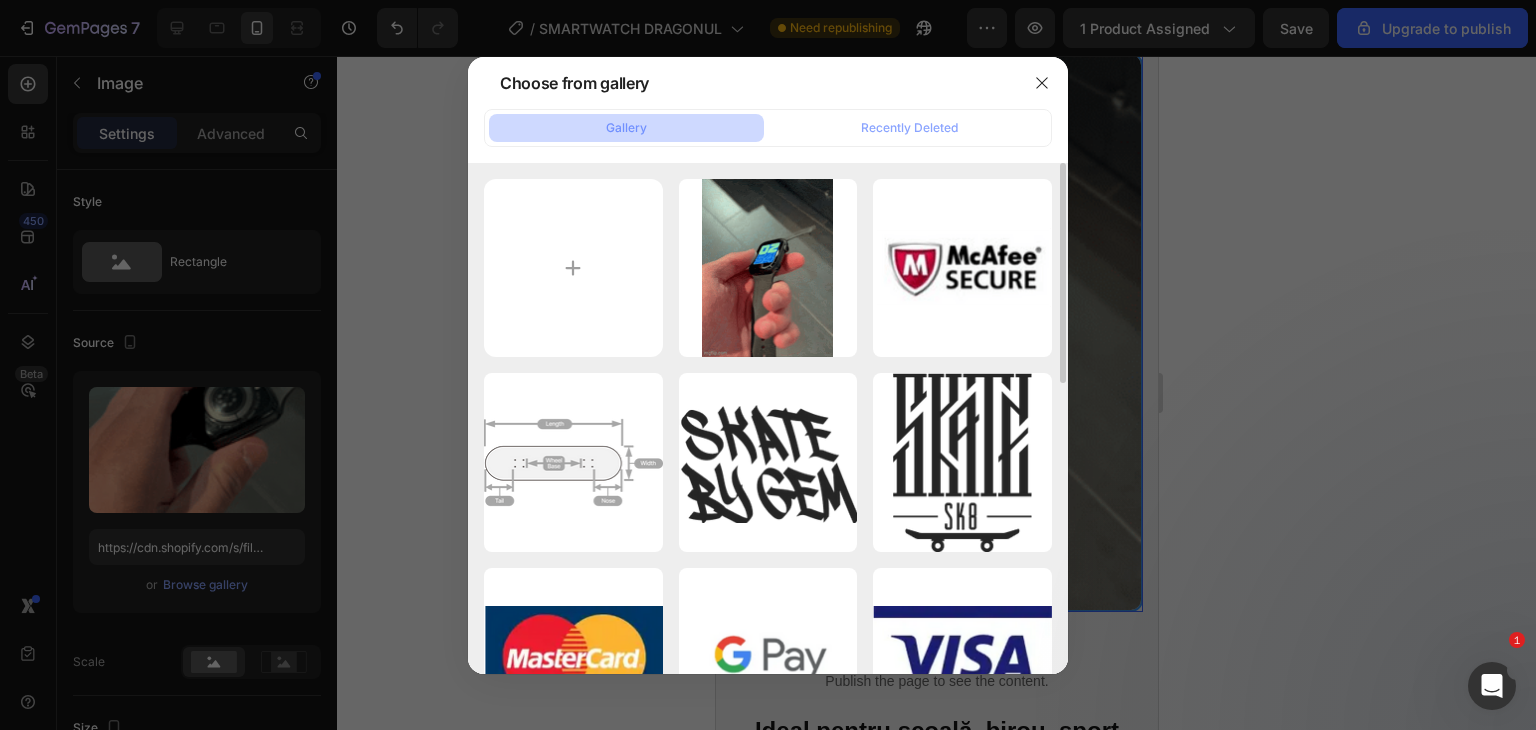 click on "Delete" at bounding box center (0, 0) 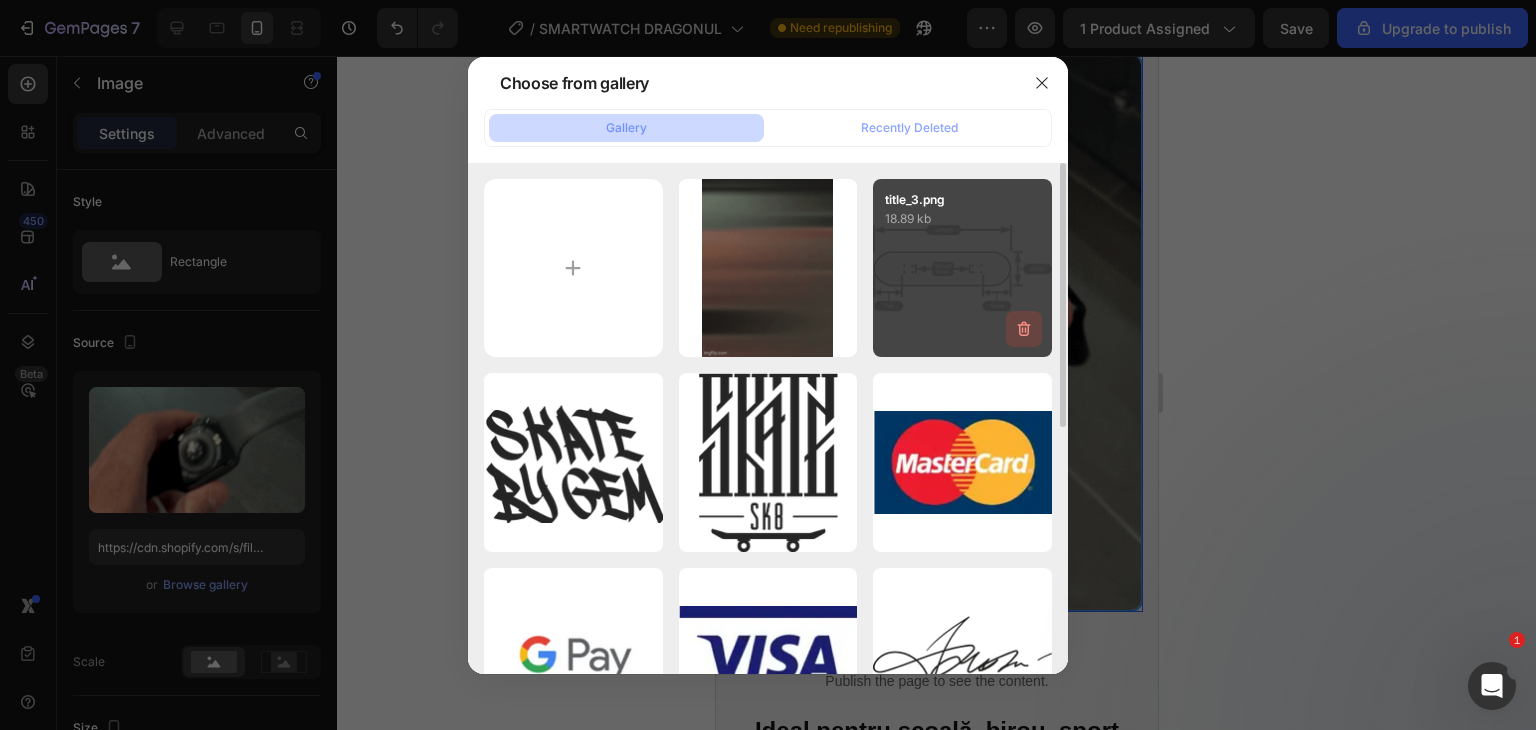 click 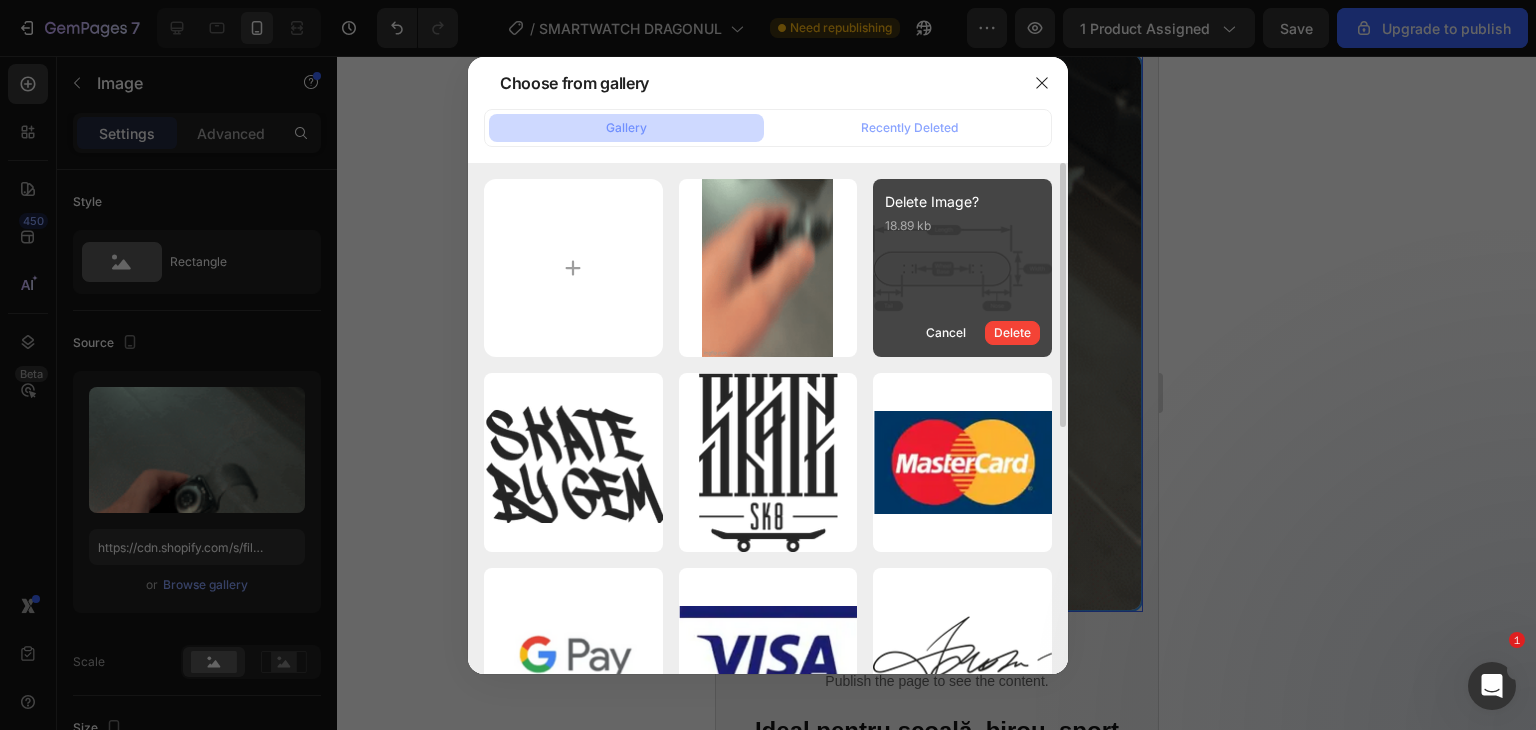click on "Delete" at bounding box center [1012, 333] 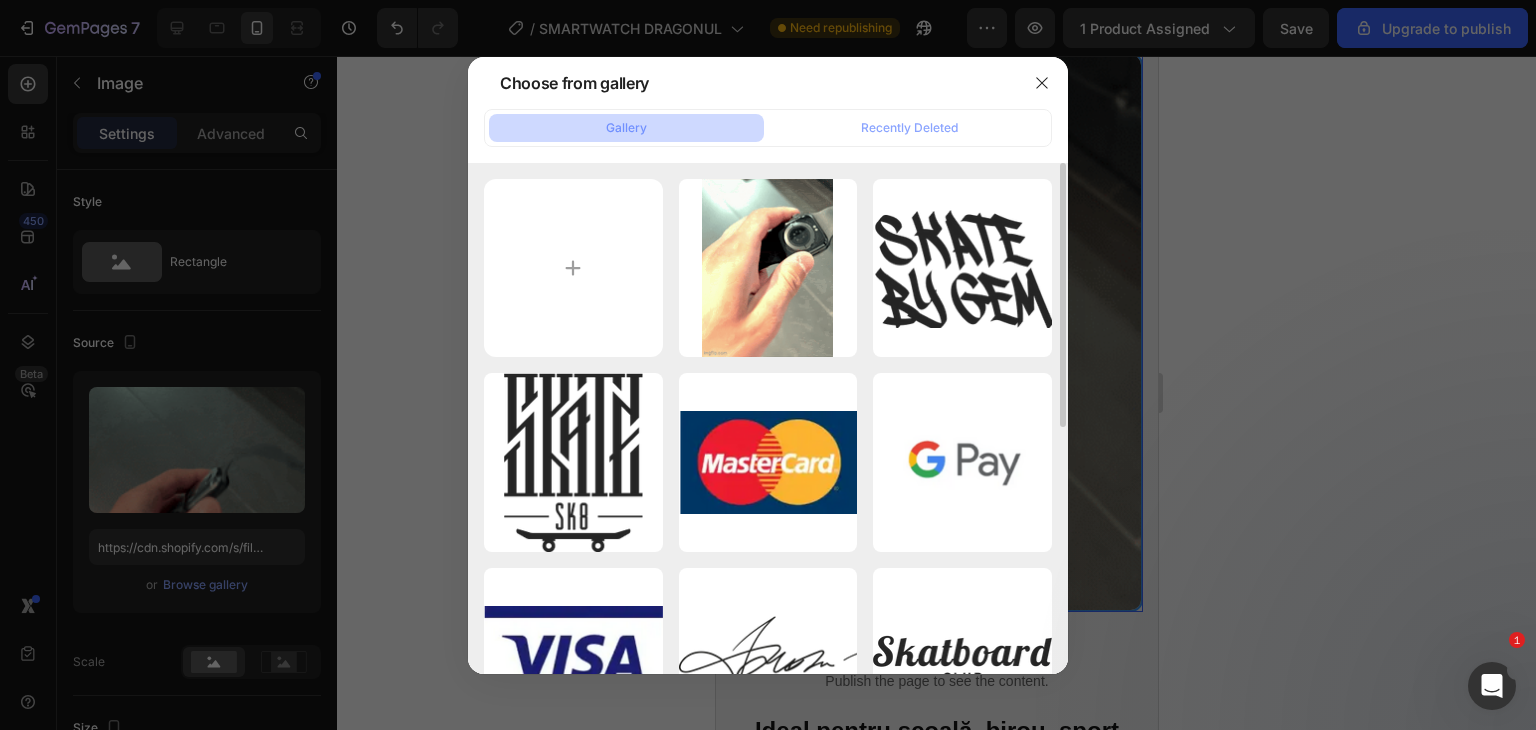 click 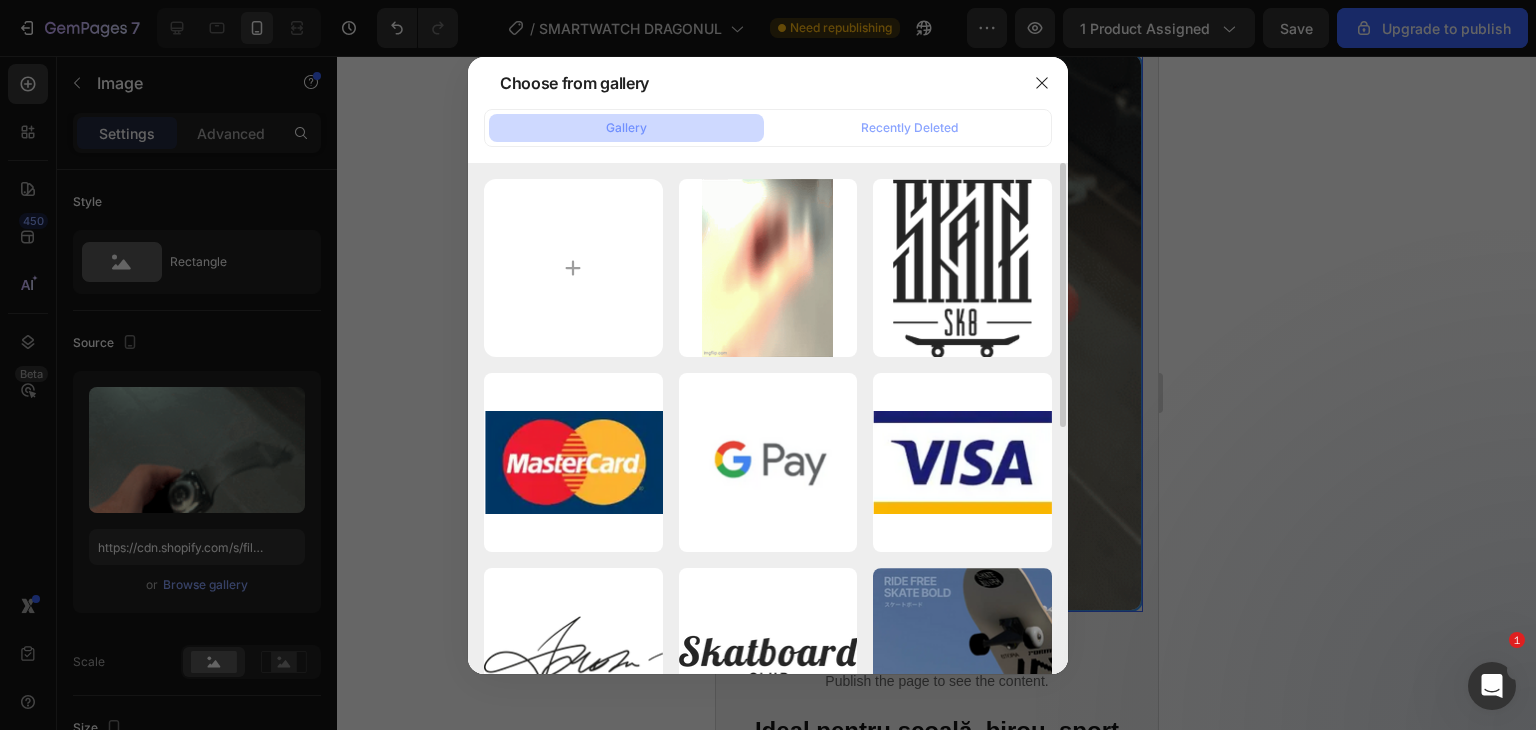 click 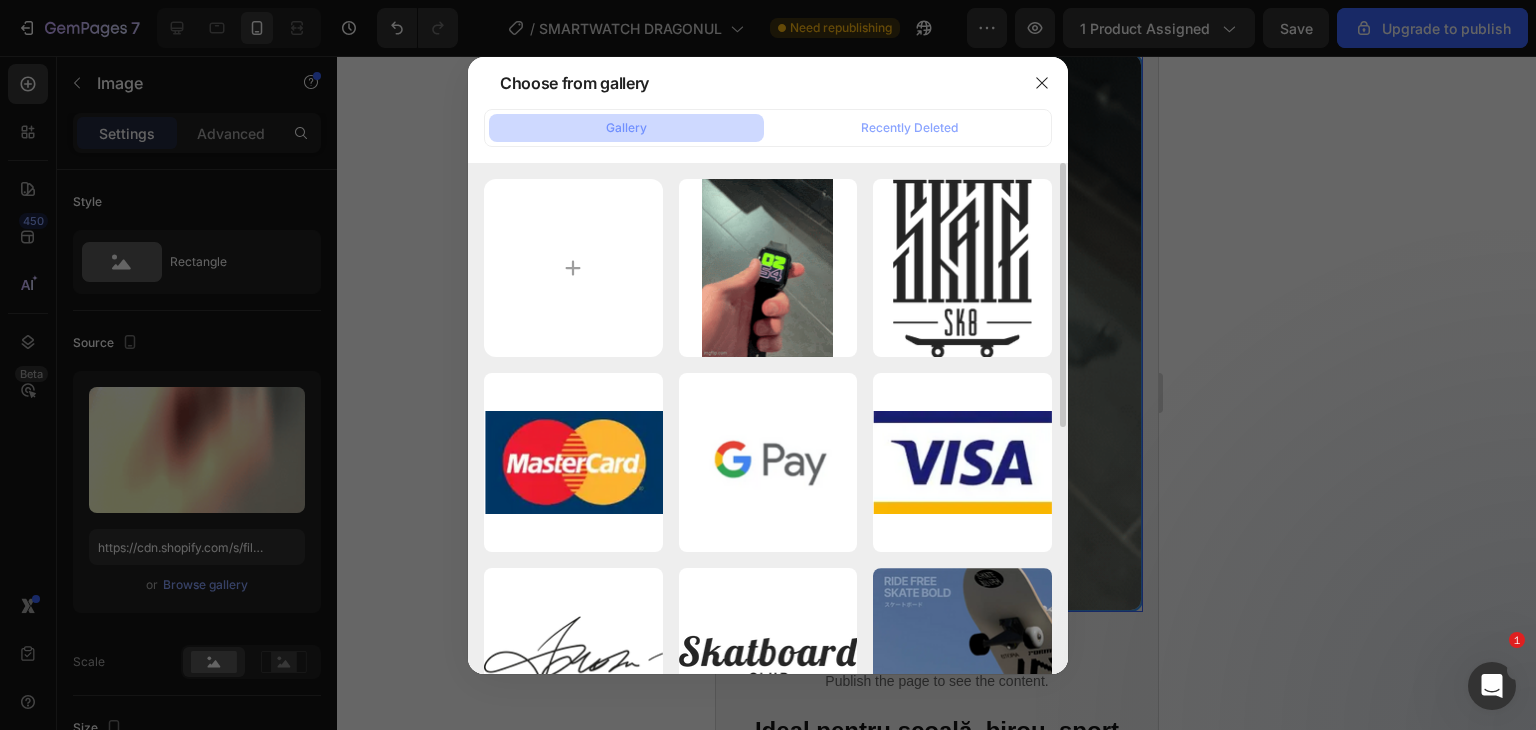 click on "Delete" at bounding box center (0, 0) 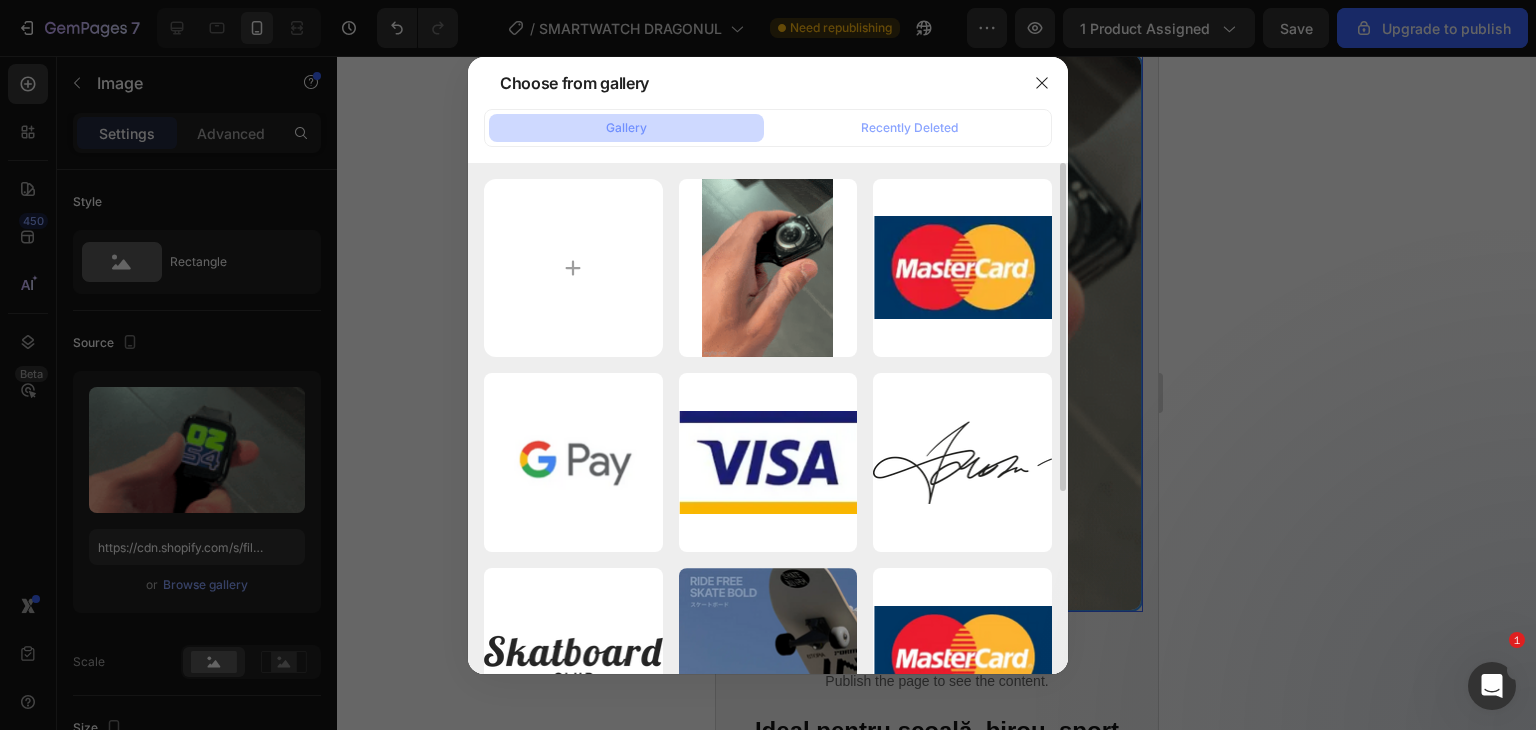 click 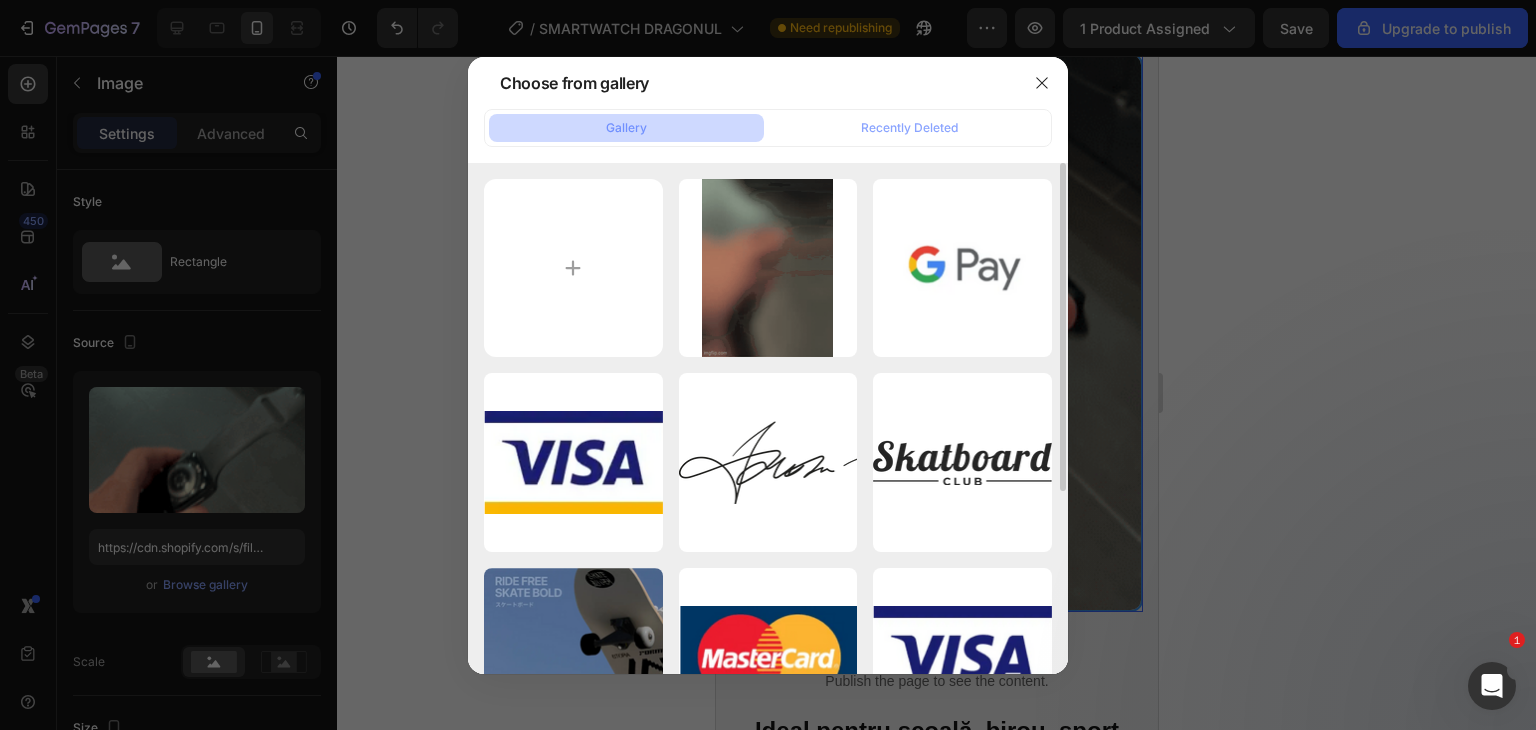 click 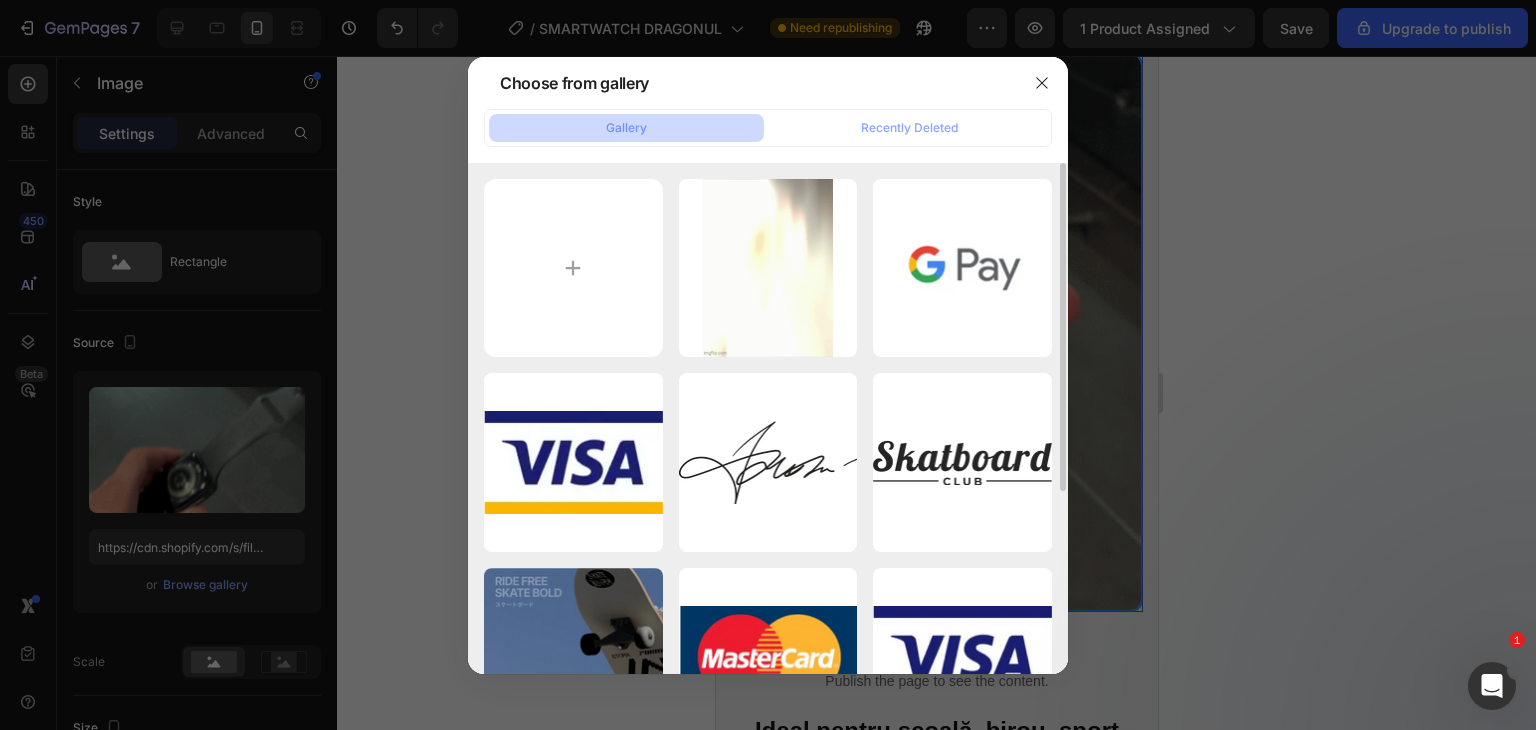 click on "Delete" at bounding box center (0, 0) 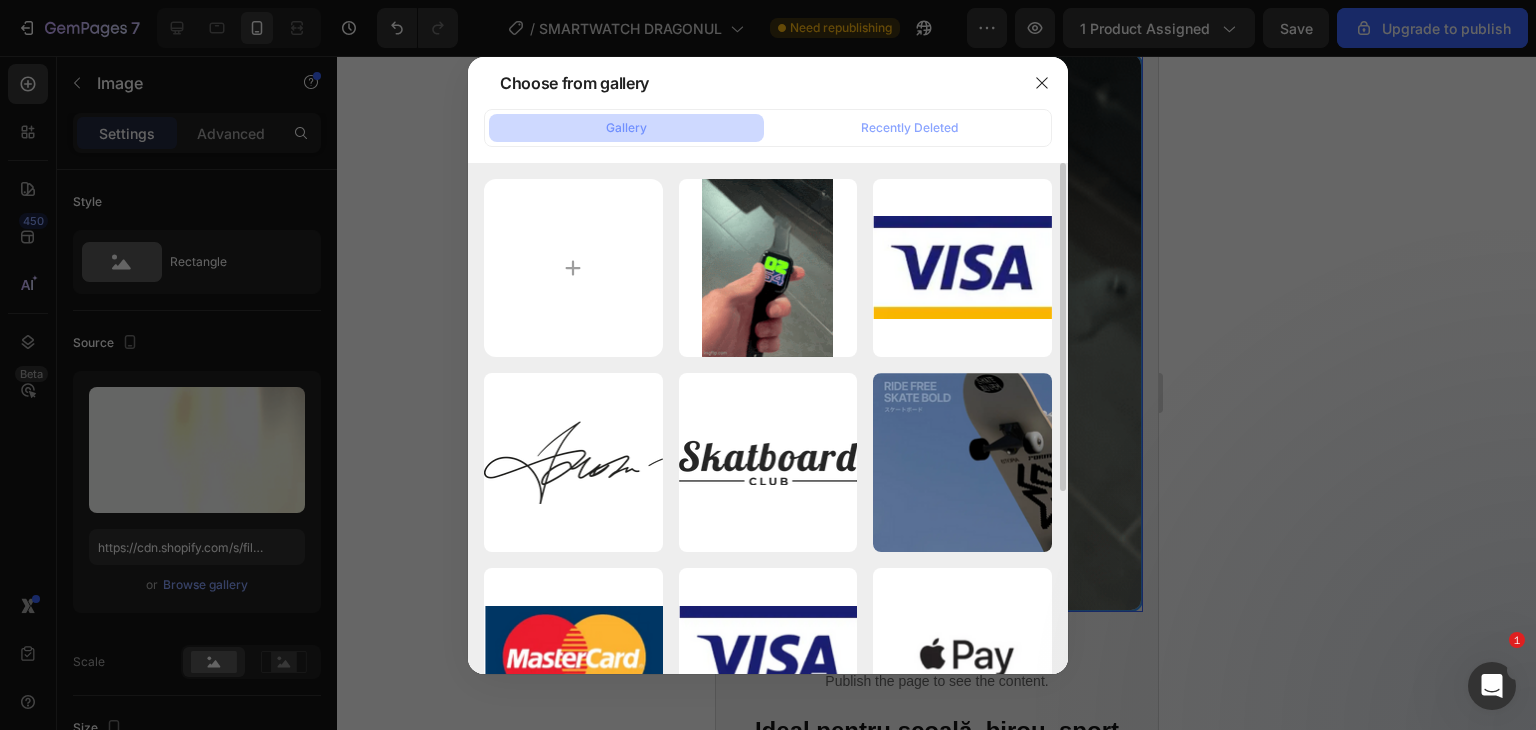 click 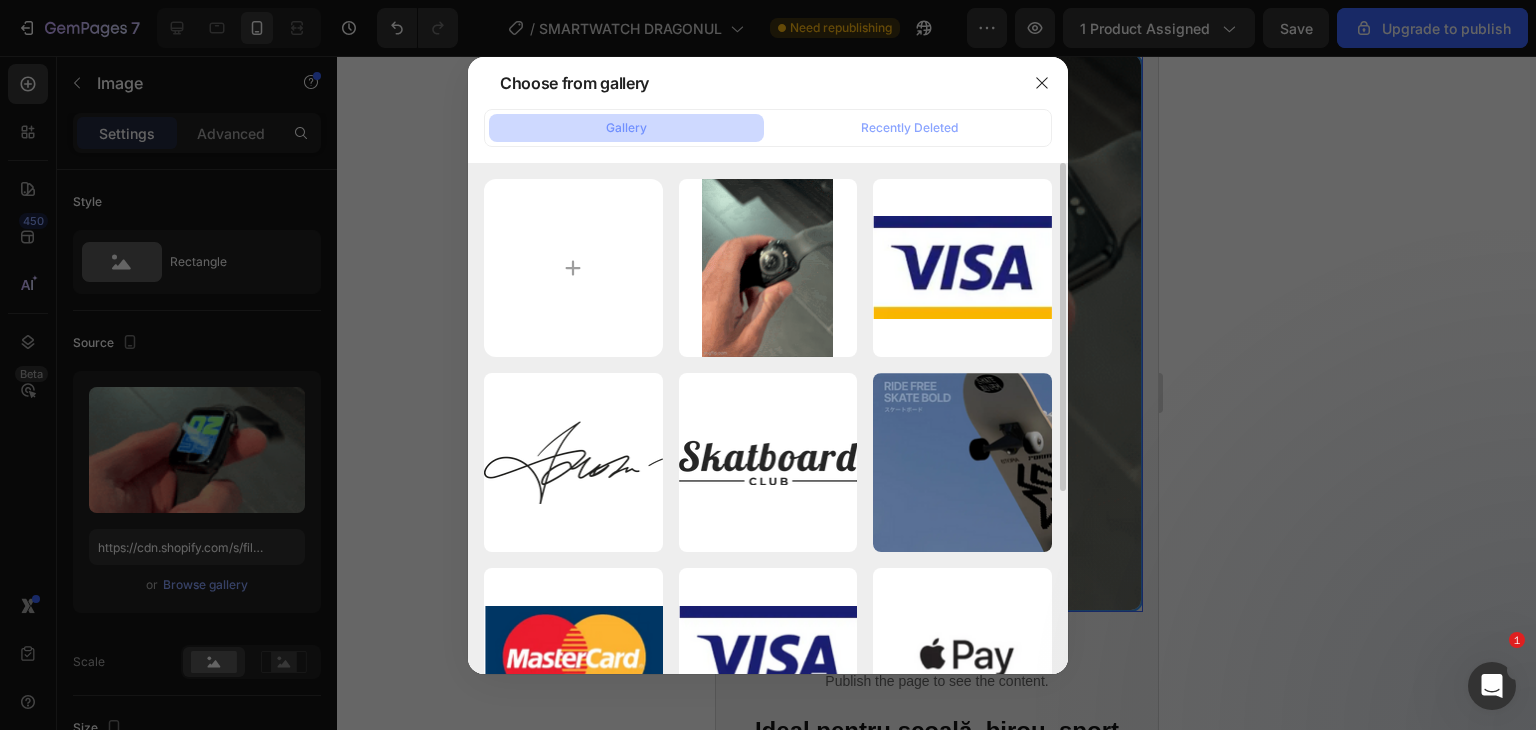 click on "Delete" at bounding box center [0, 0] 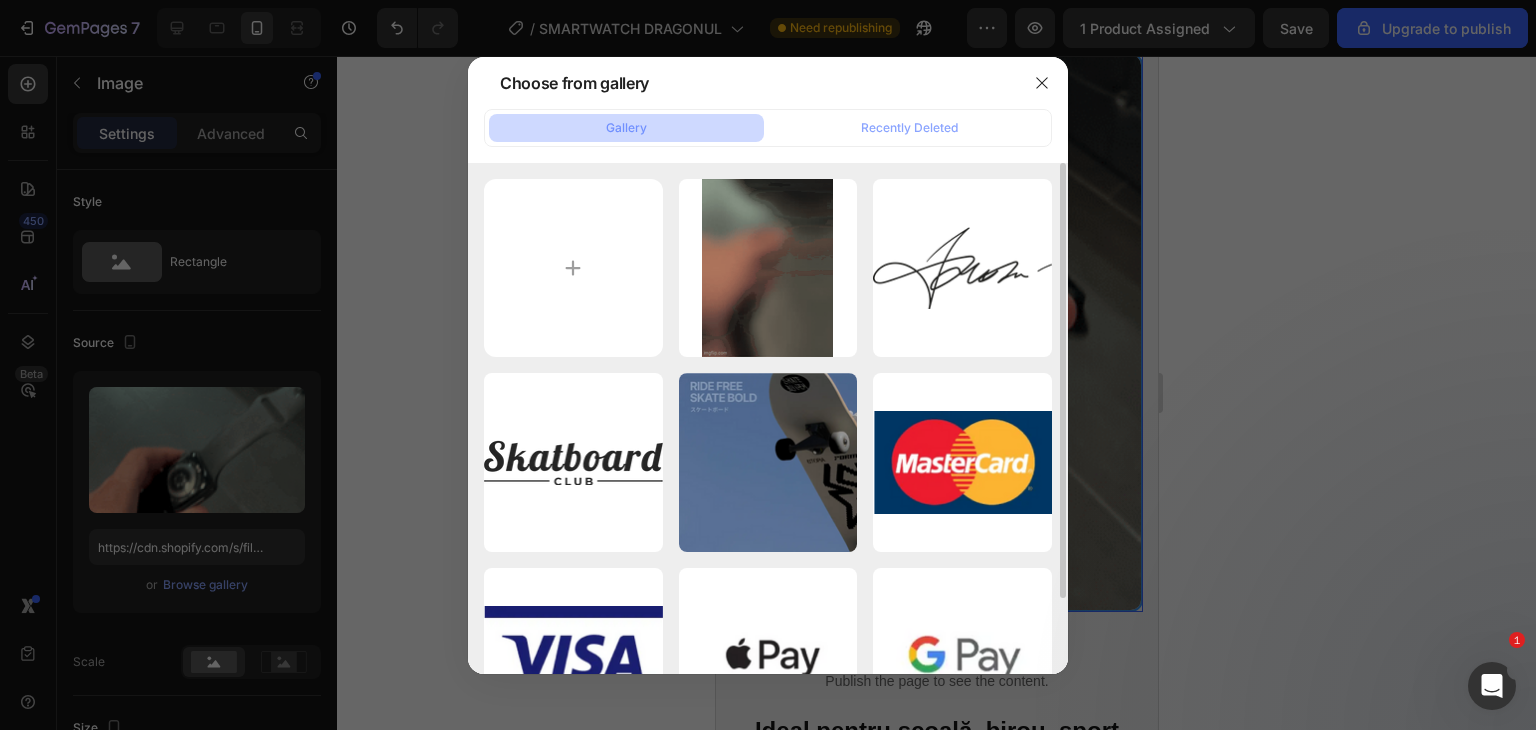 click 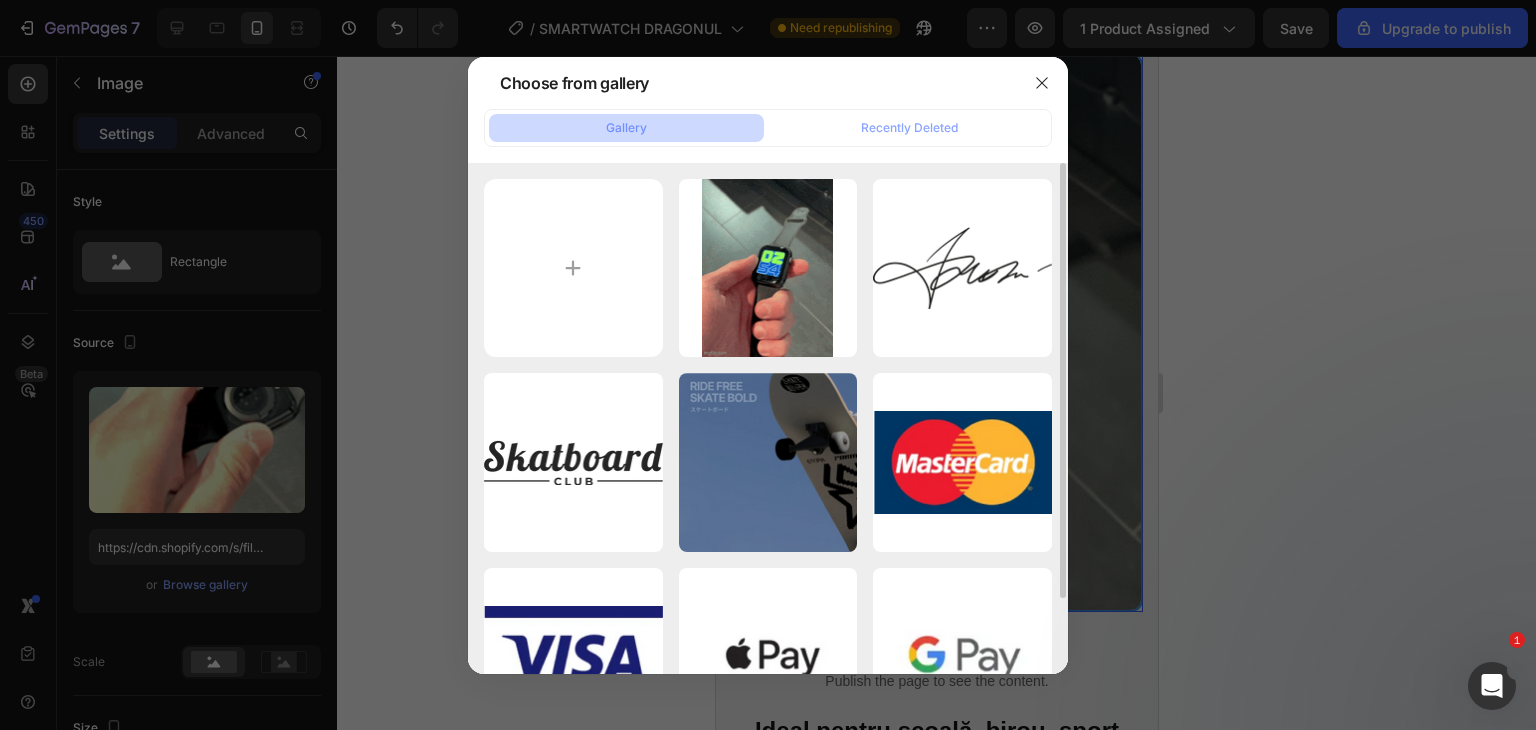 click on "Delete" at bounding box center (0, 0) 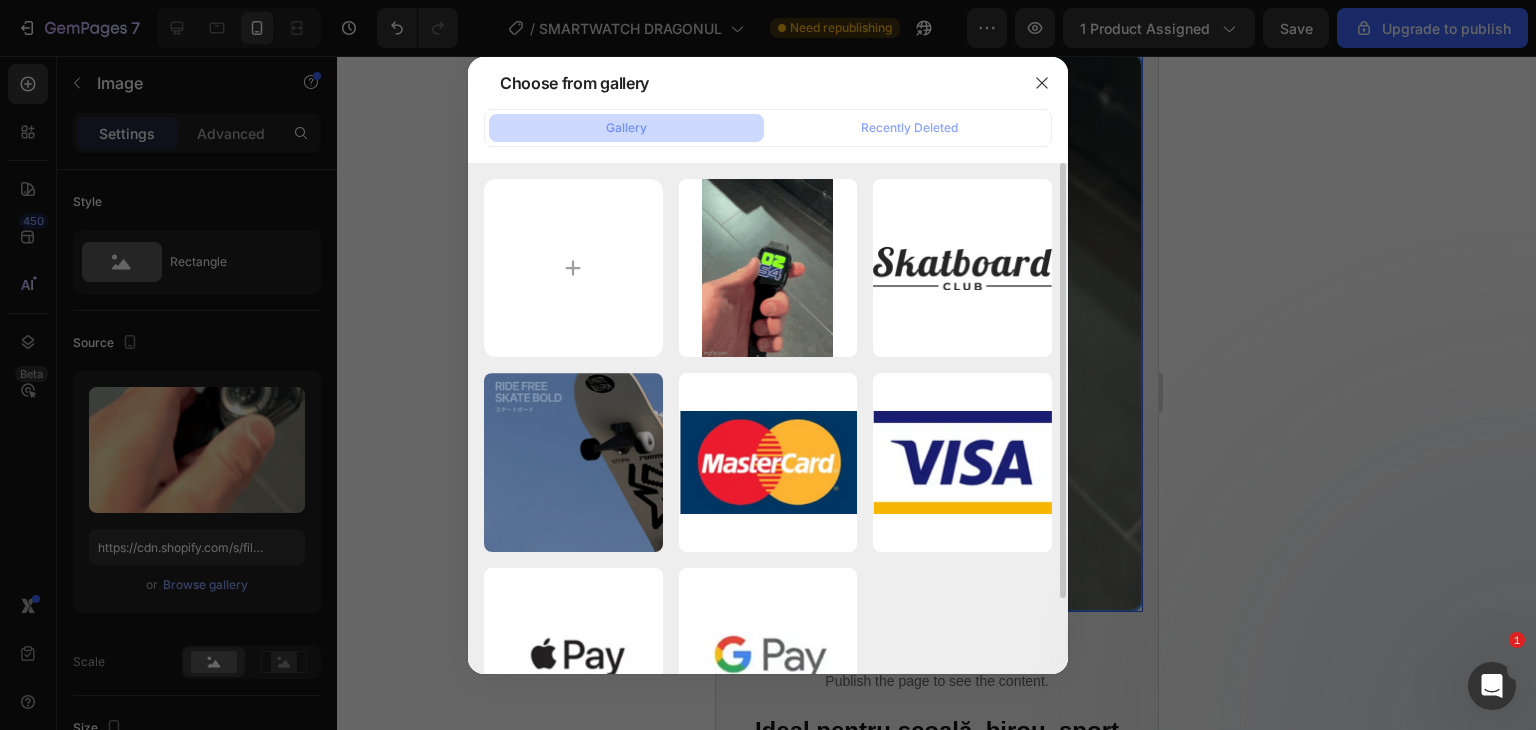 click 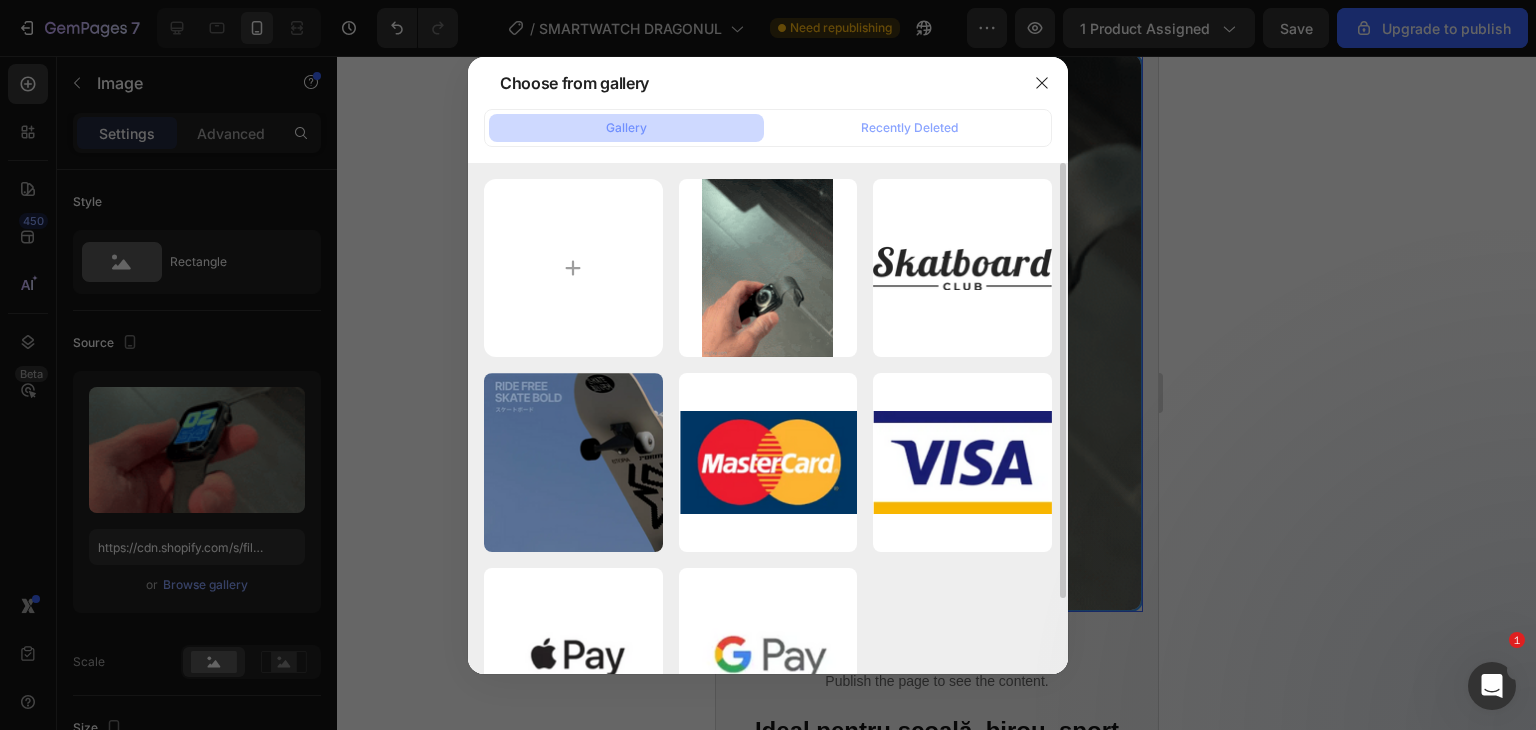 click on "Delete" at bounding box center [0, 0] 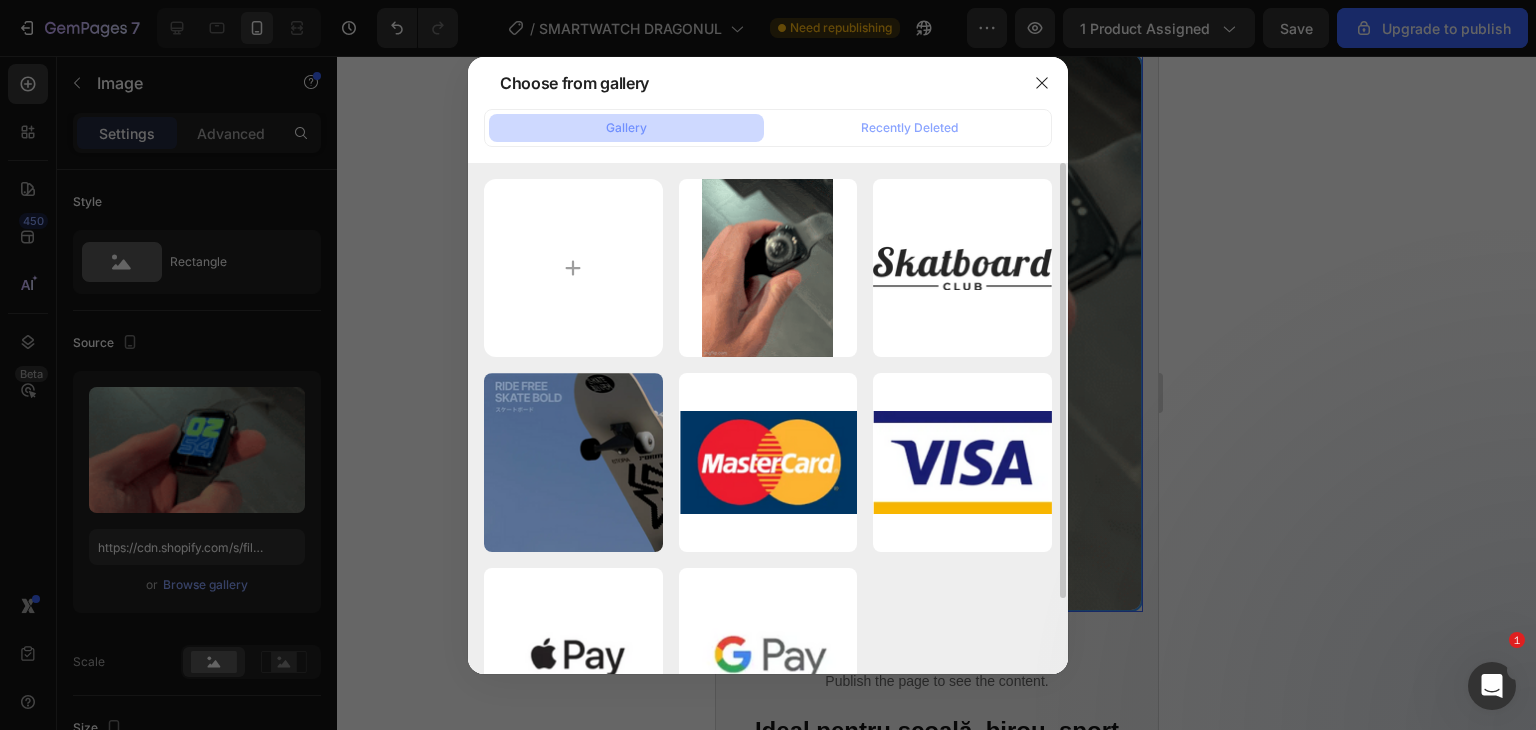 click 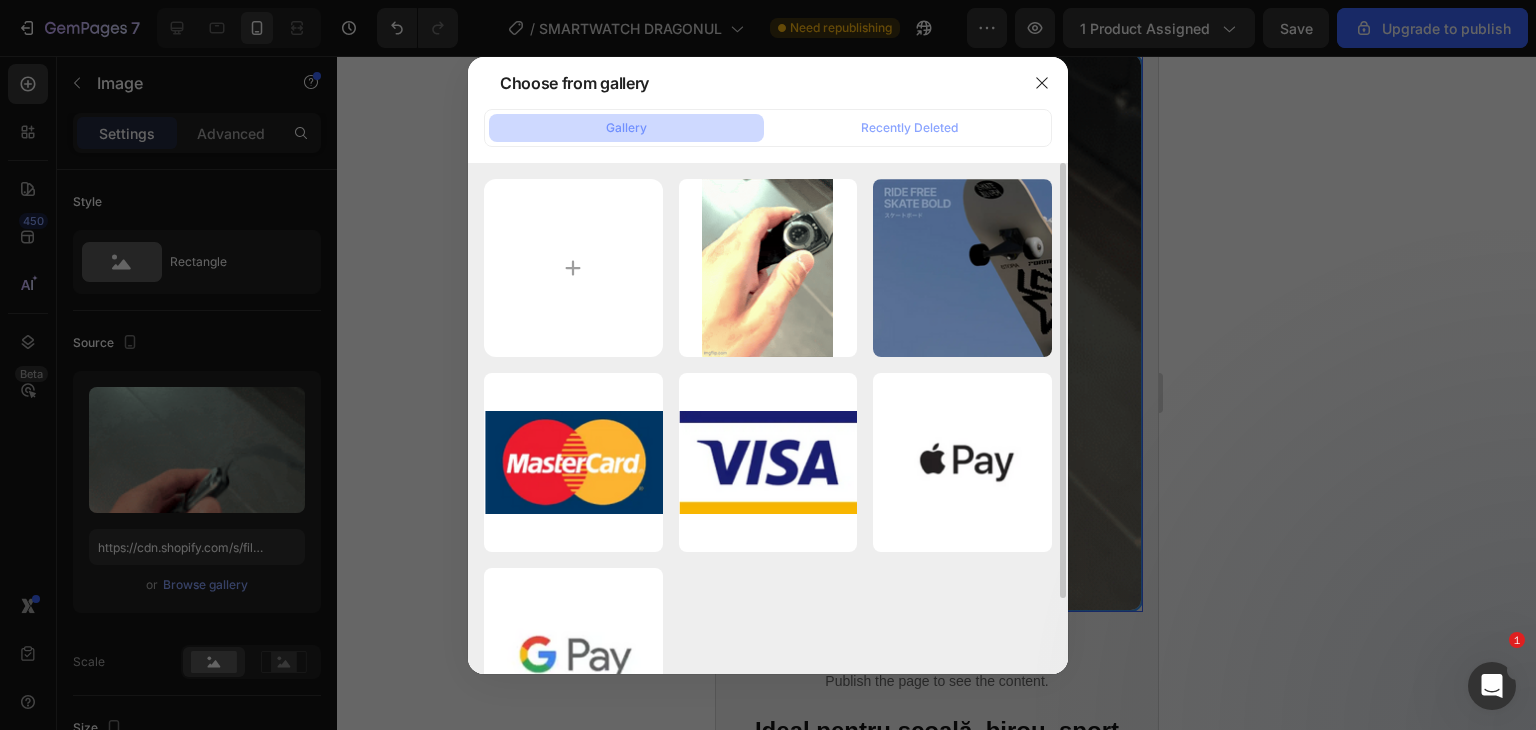 click on "Delete" at bounding box center (0, 0) 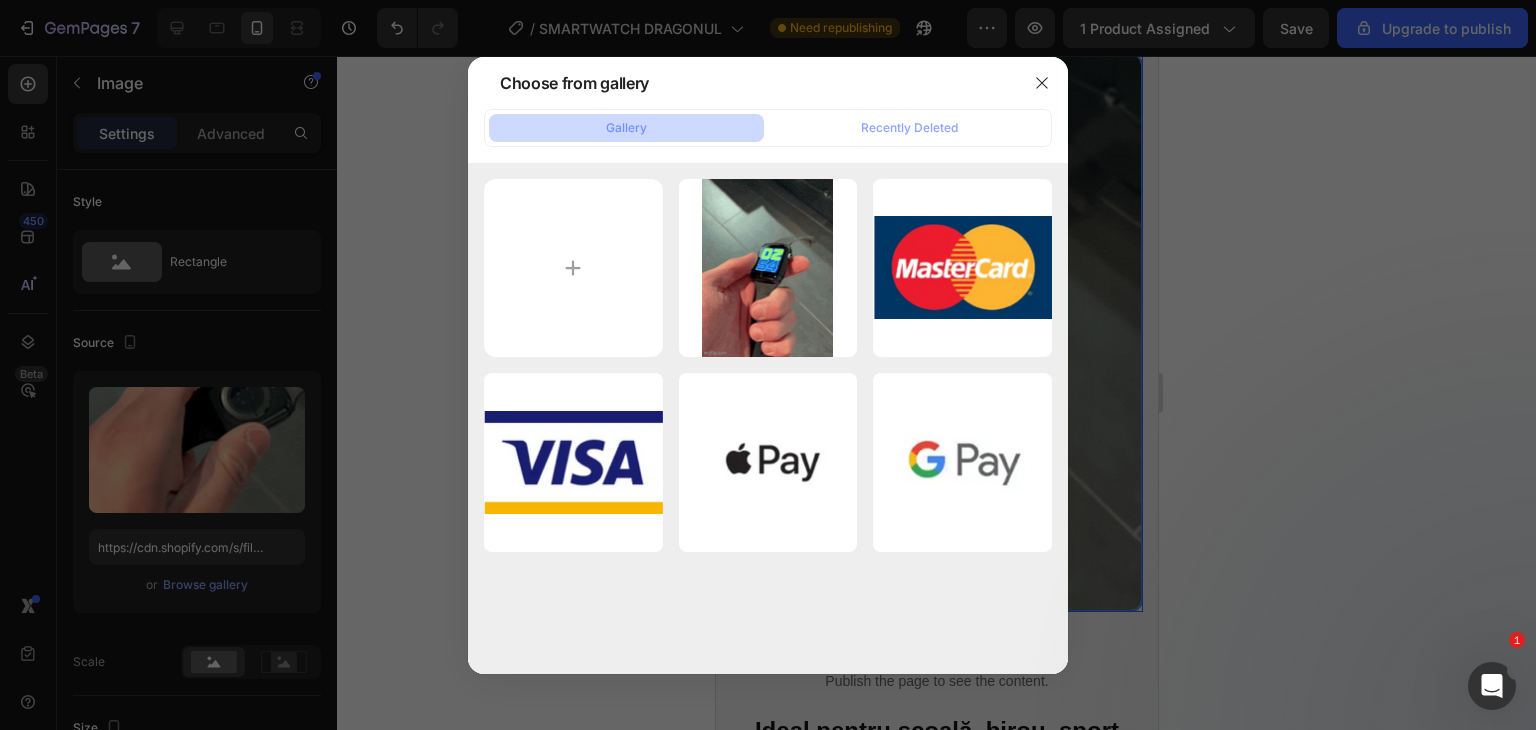 click 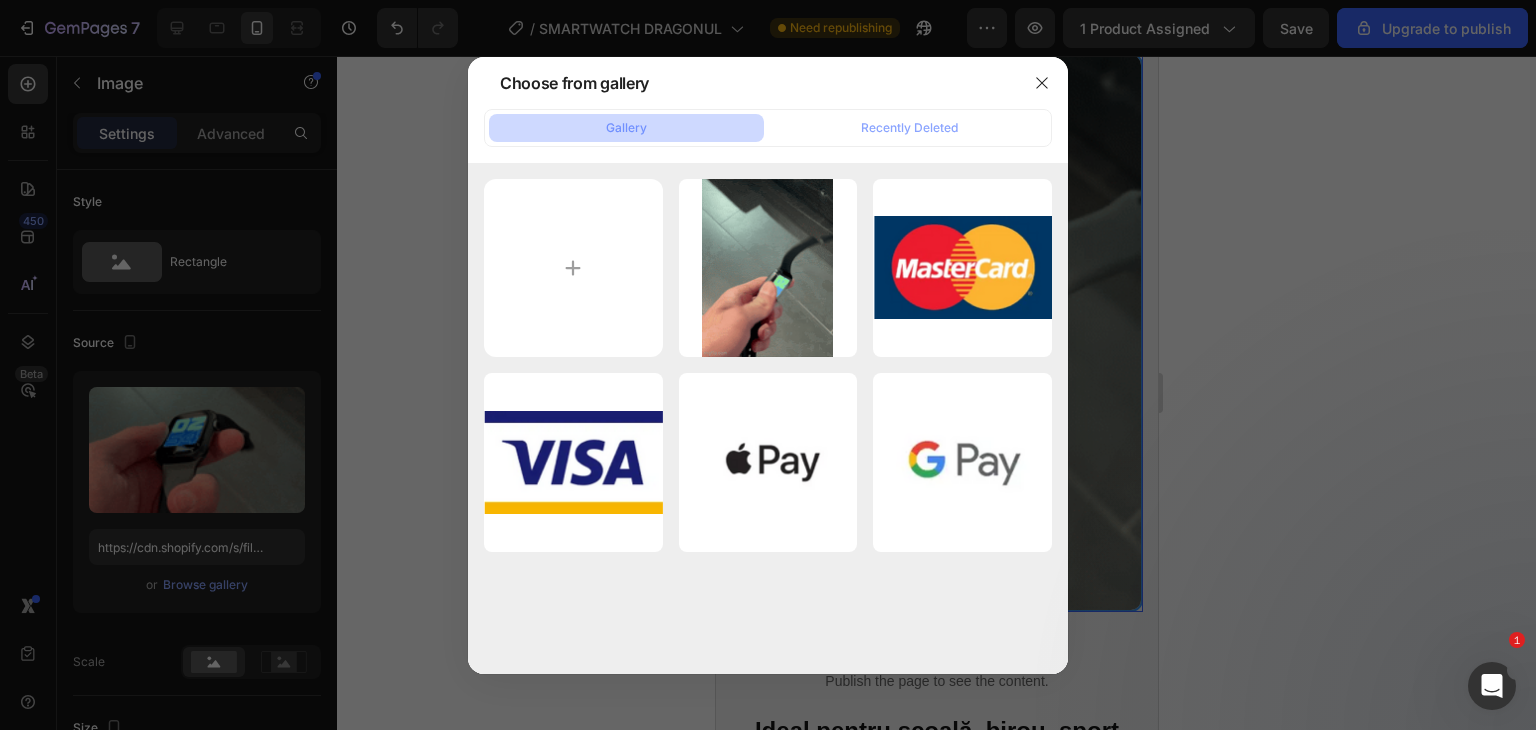 click on "Delete" at bounding box center (0, 0) 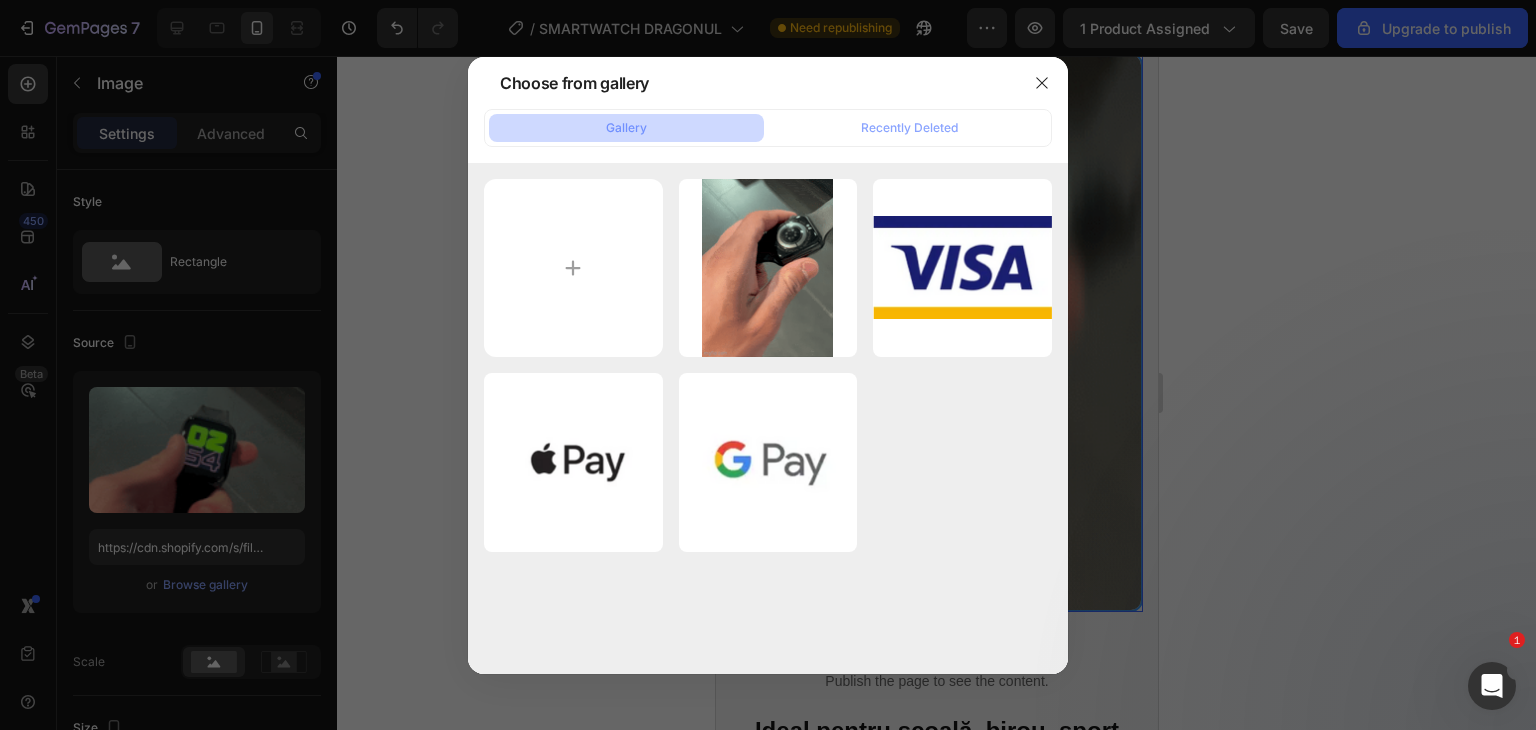 click 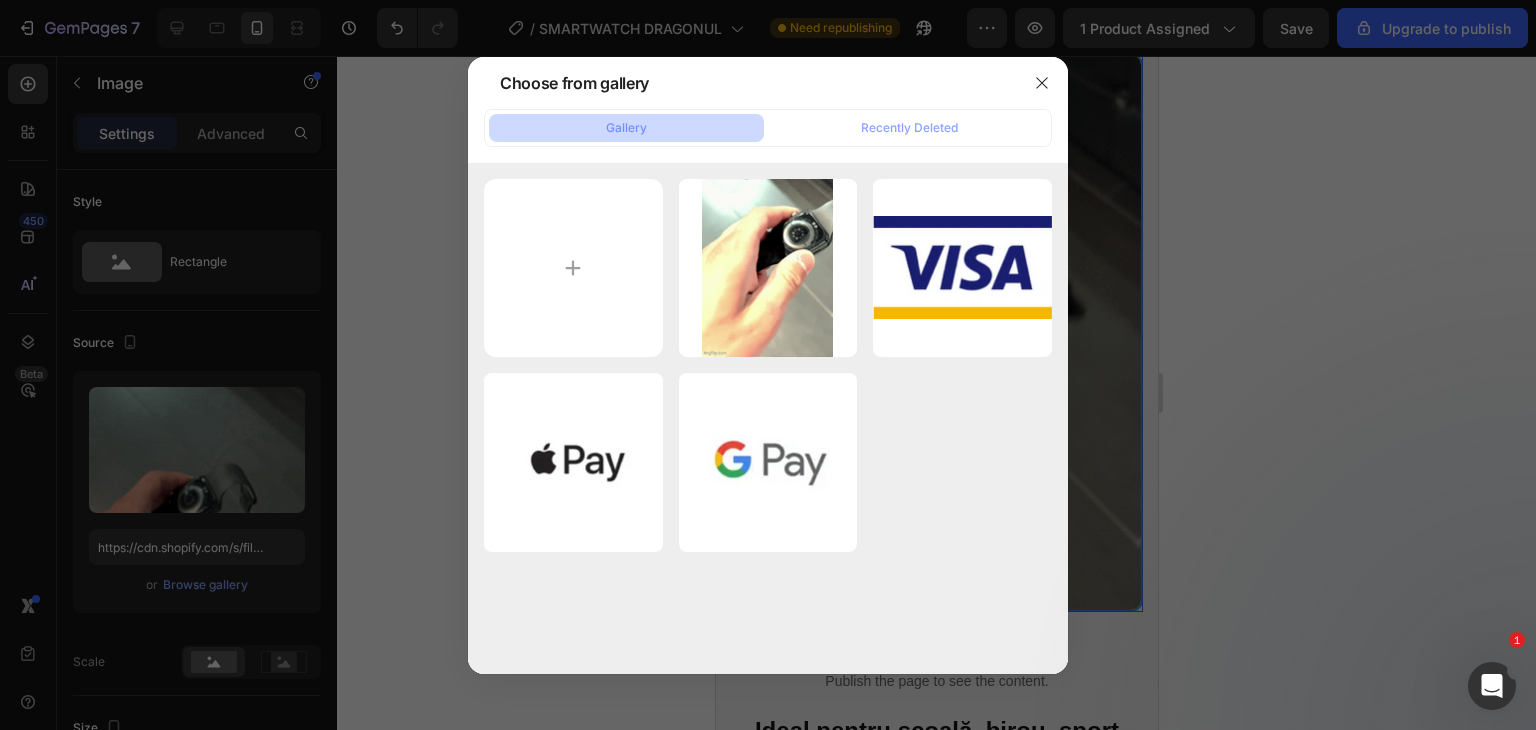 click on "Delete" at bounding box center [0, 0] 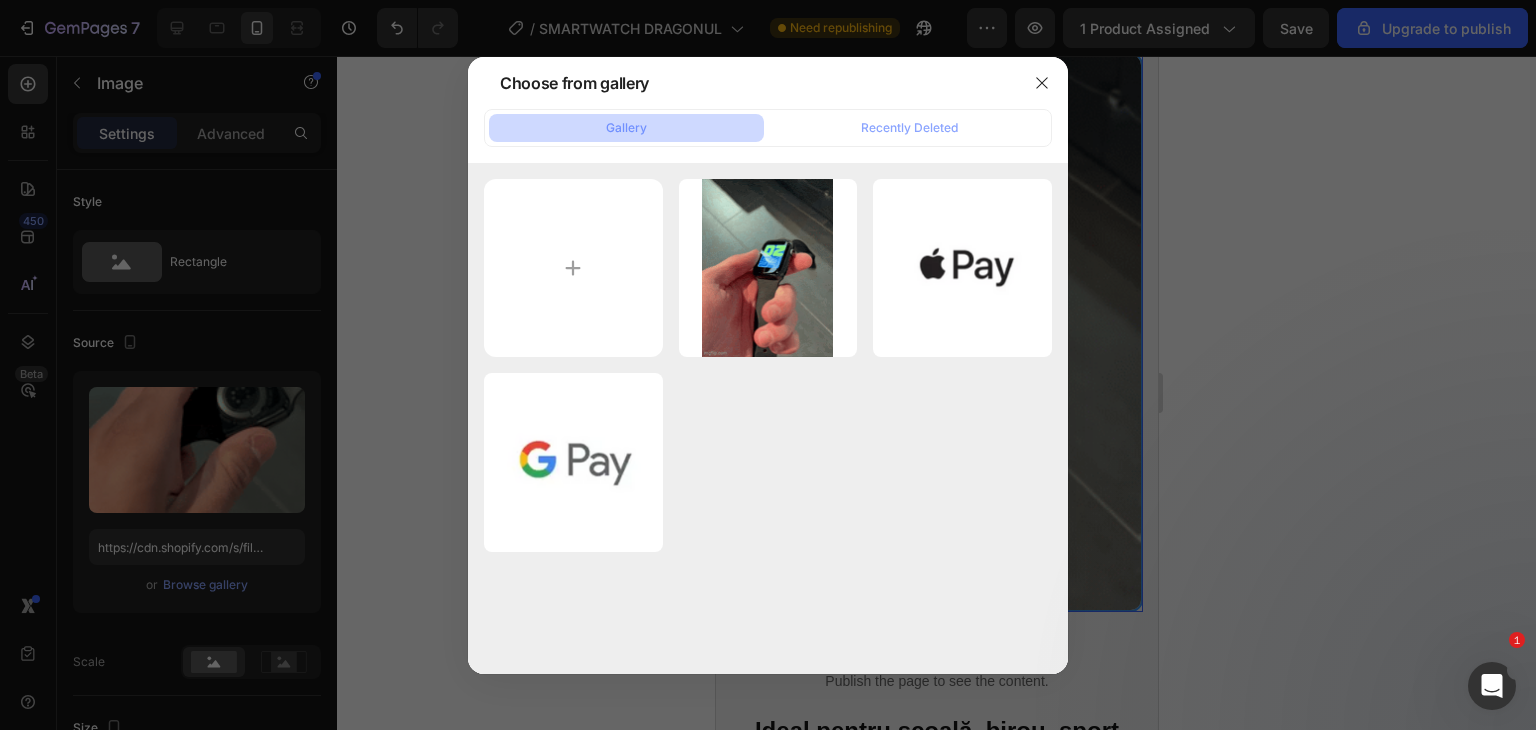 click 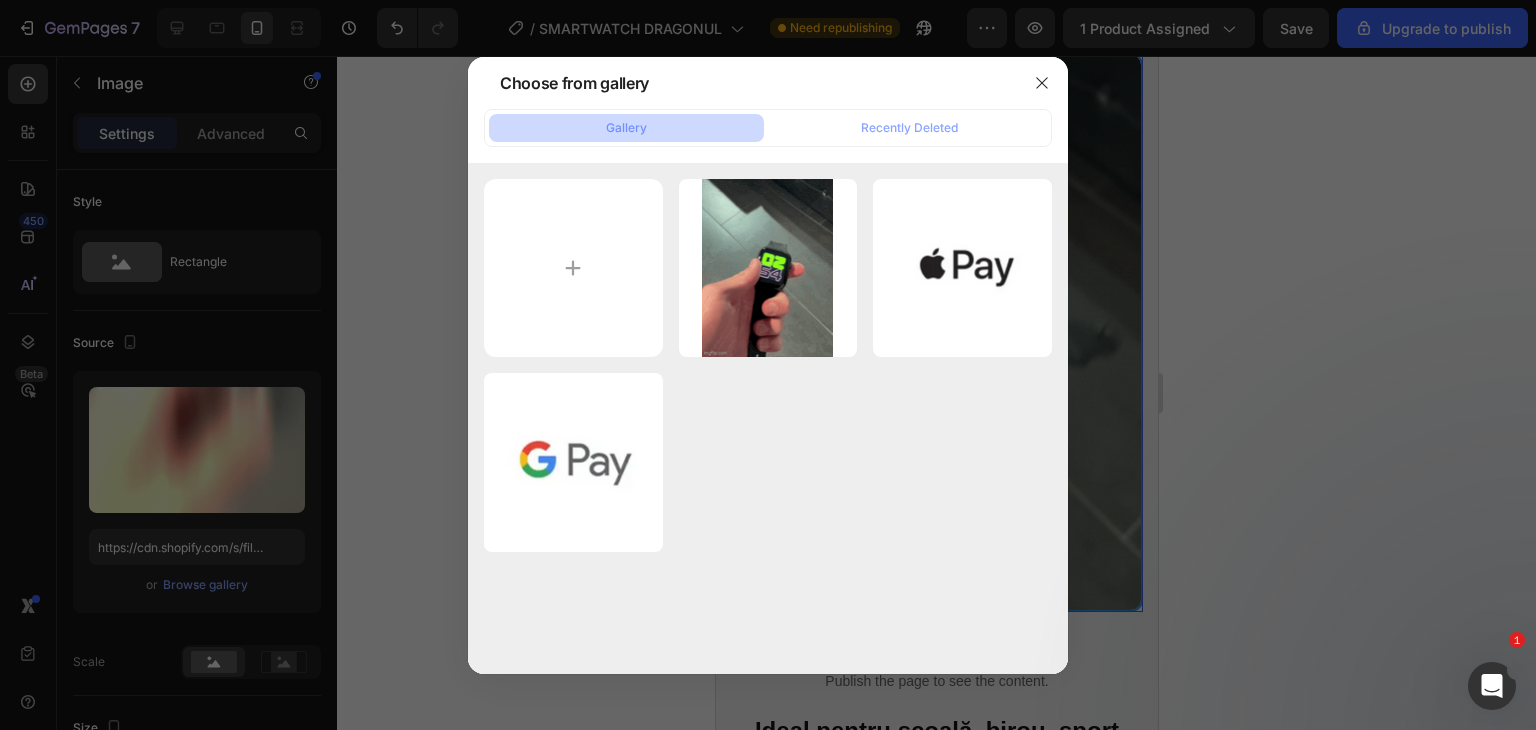 click on "Delete" at bounding box center [0, 0] 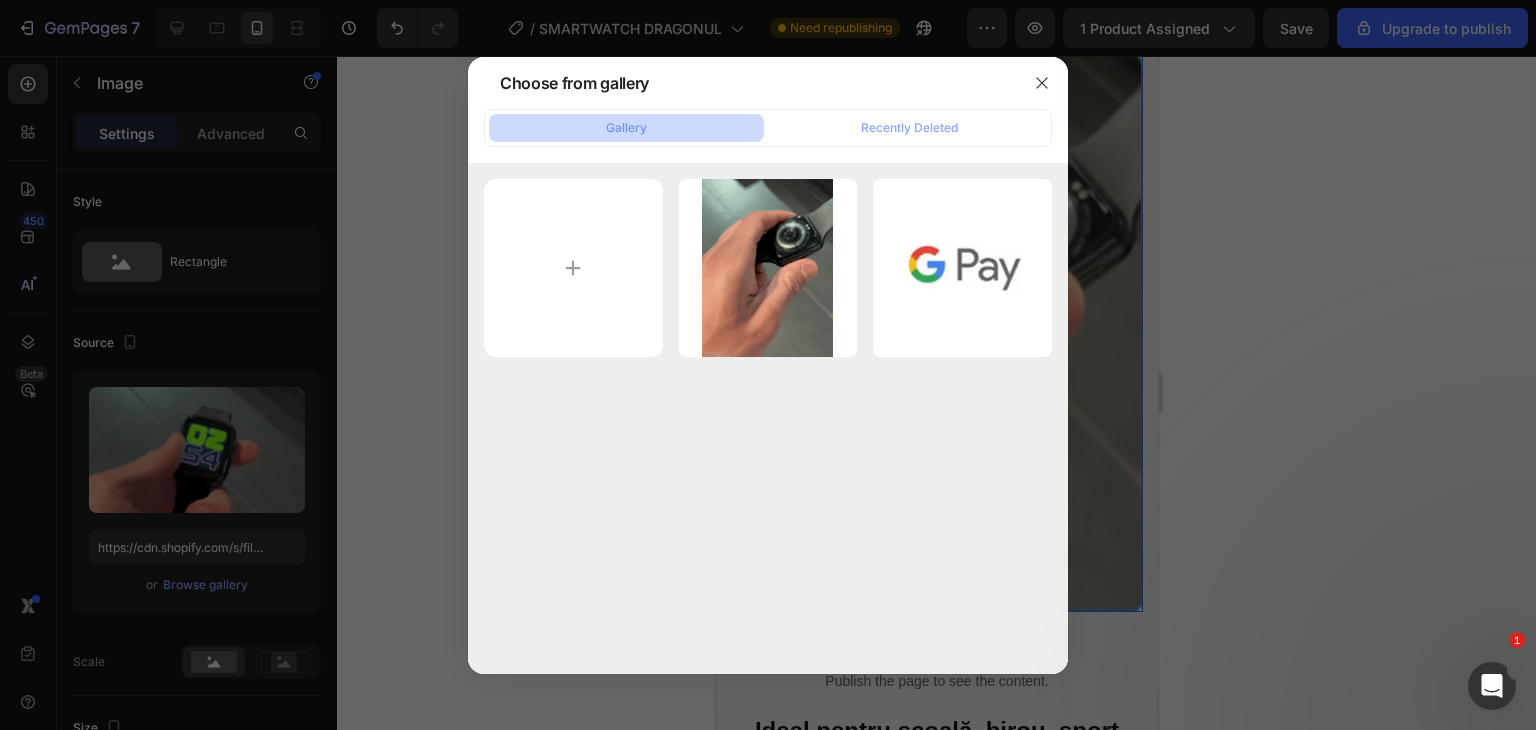click 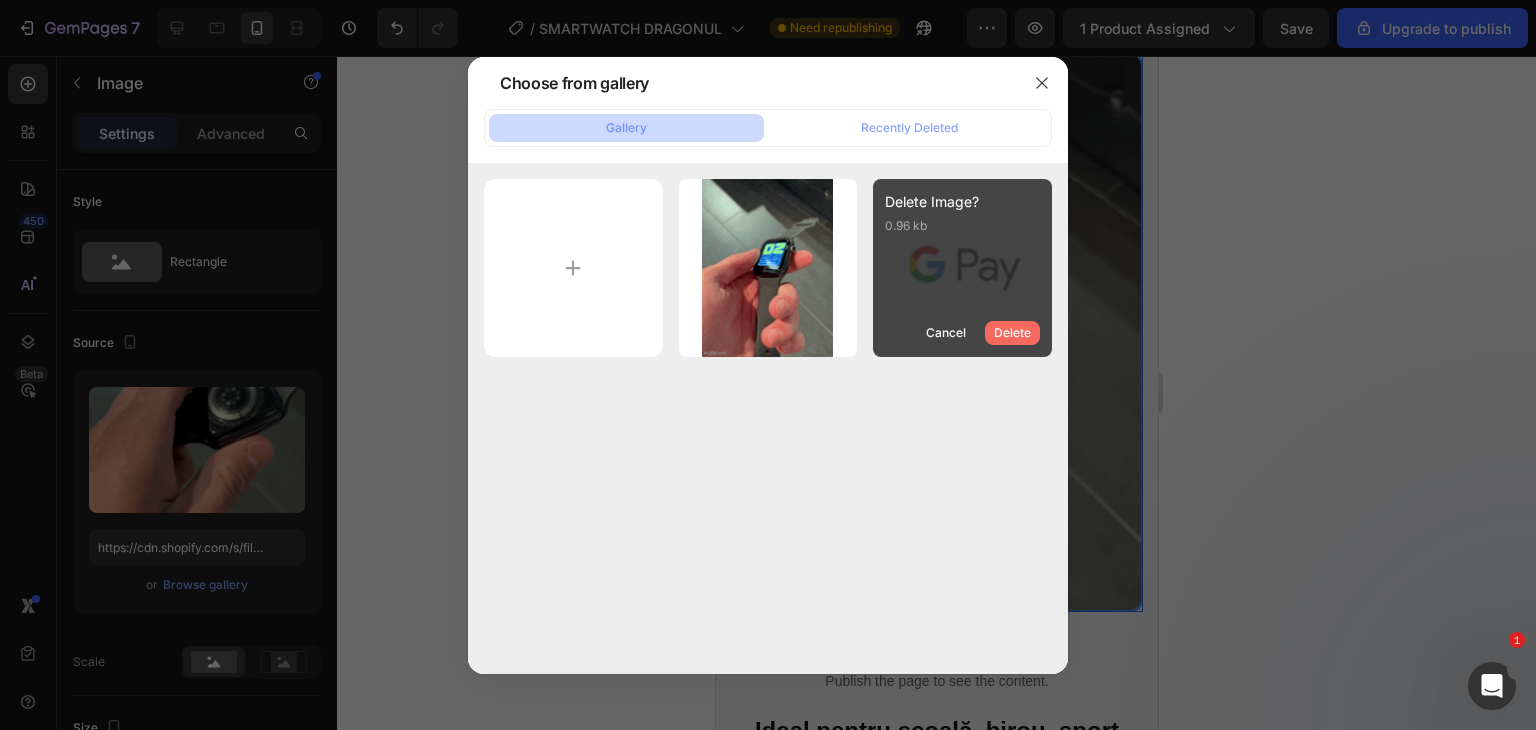 click on "Delete" at bounding box center (1012, 333) 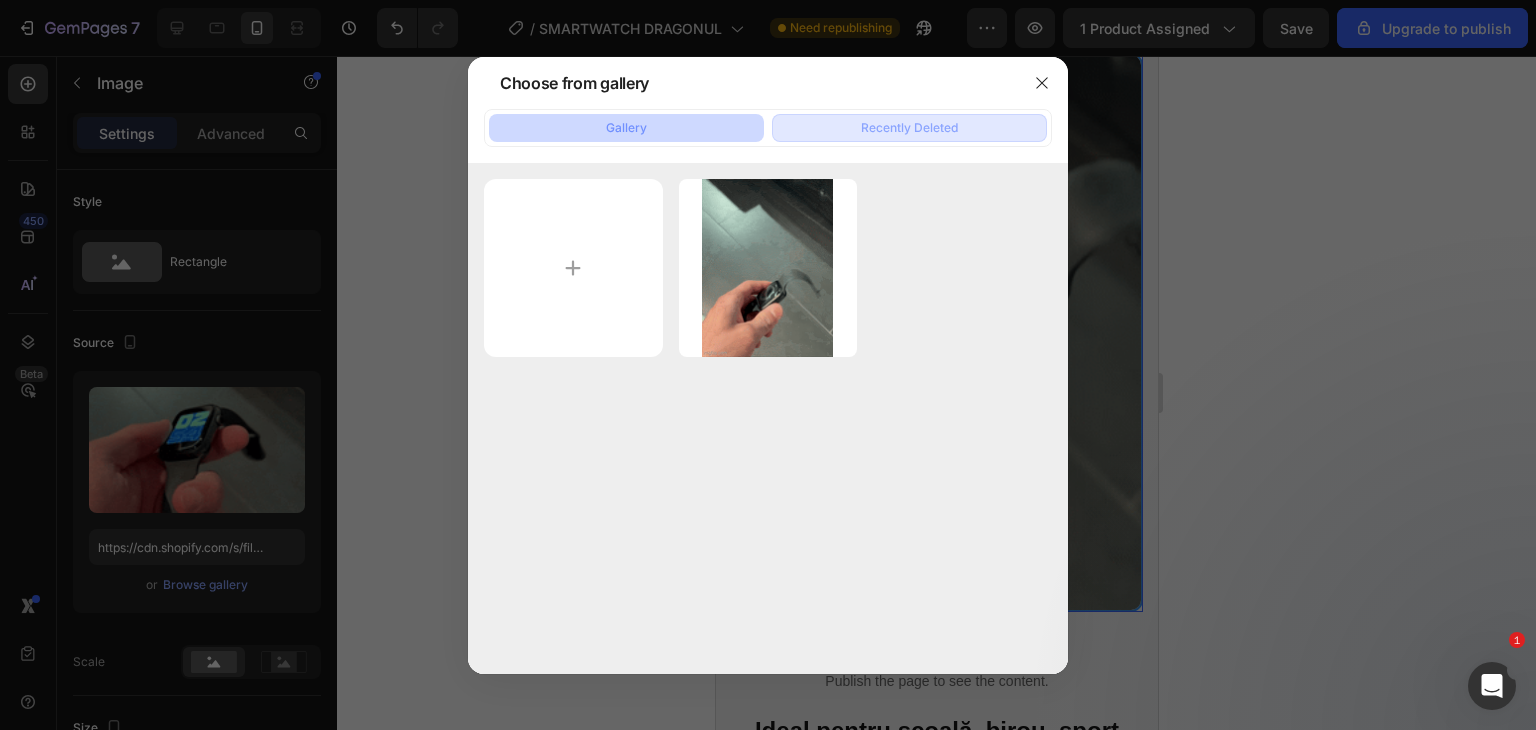 click on "Recently Deleted" at bounding box center [909, 128] 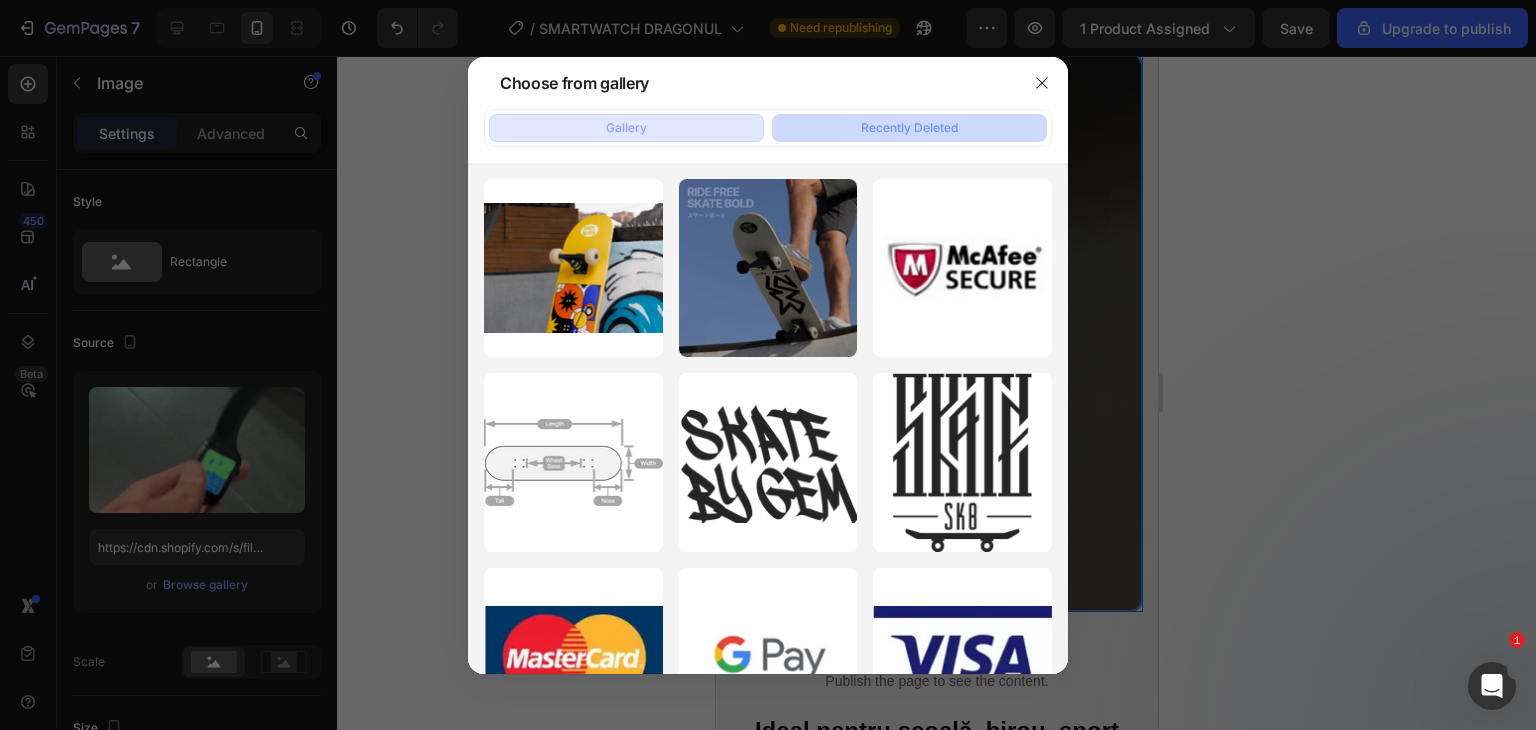 click on "Gallery" 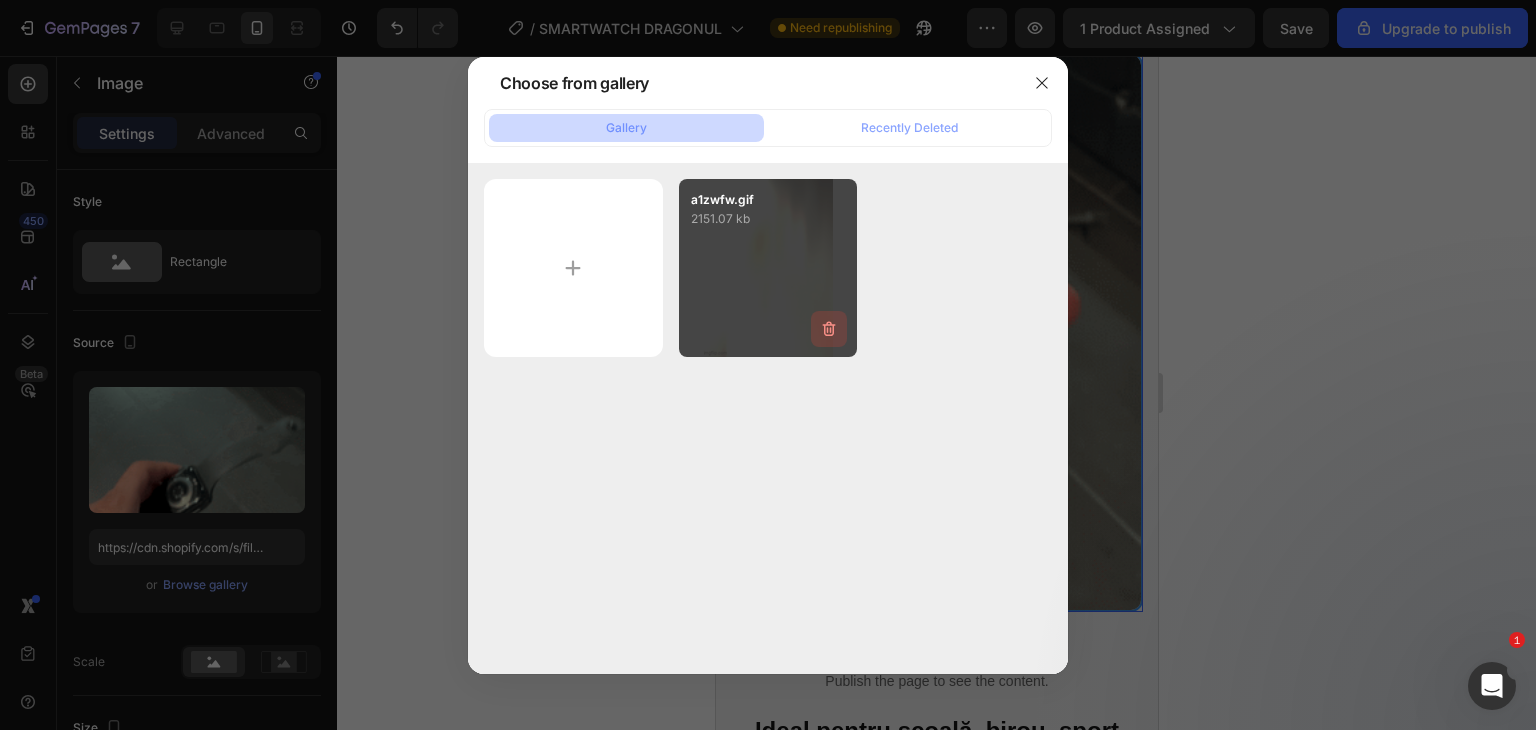 click 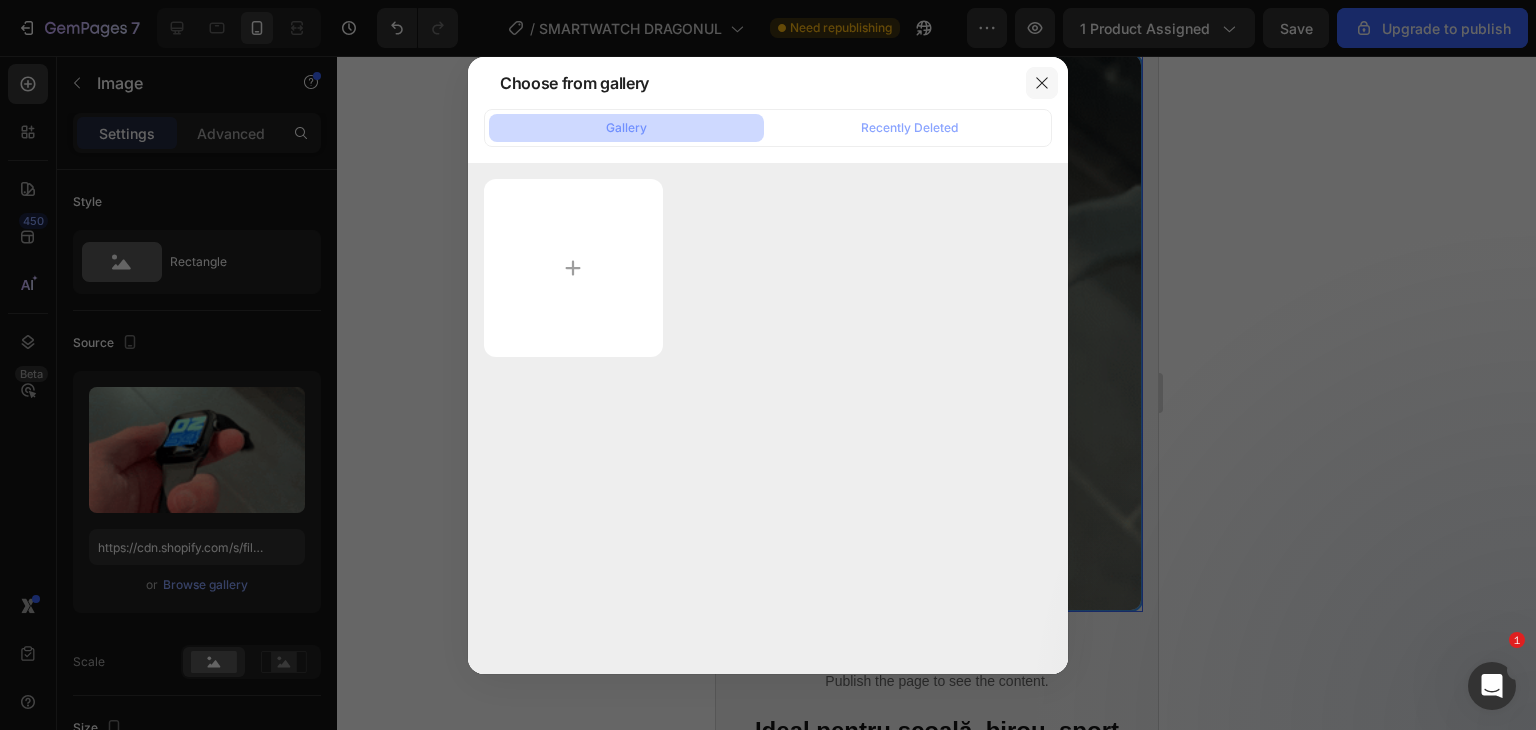 click 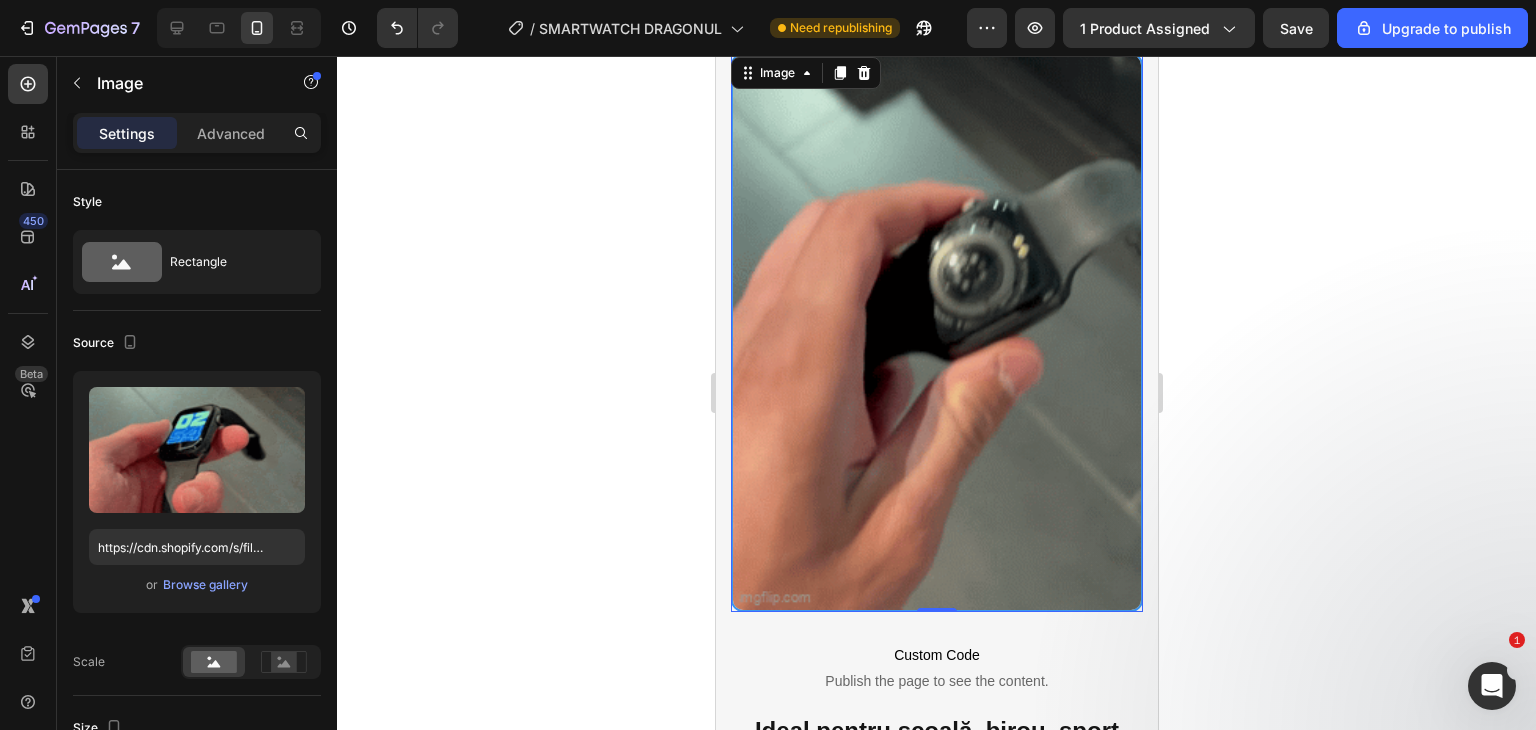 click 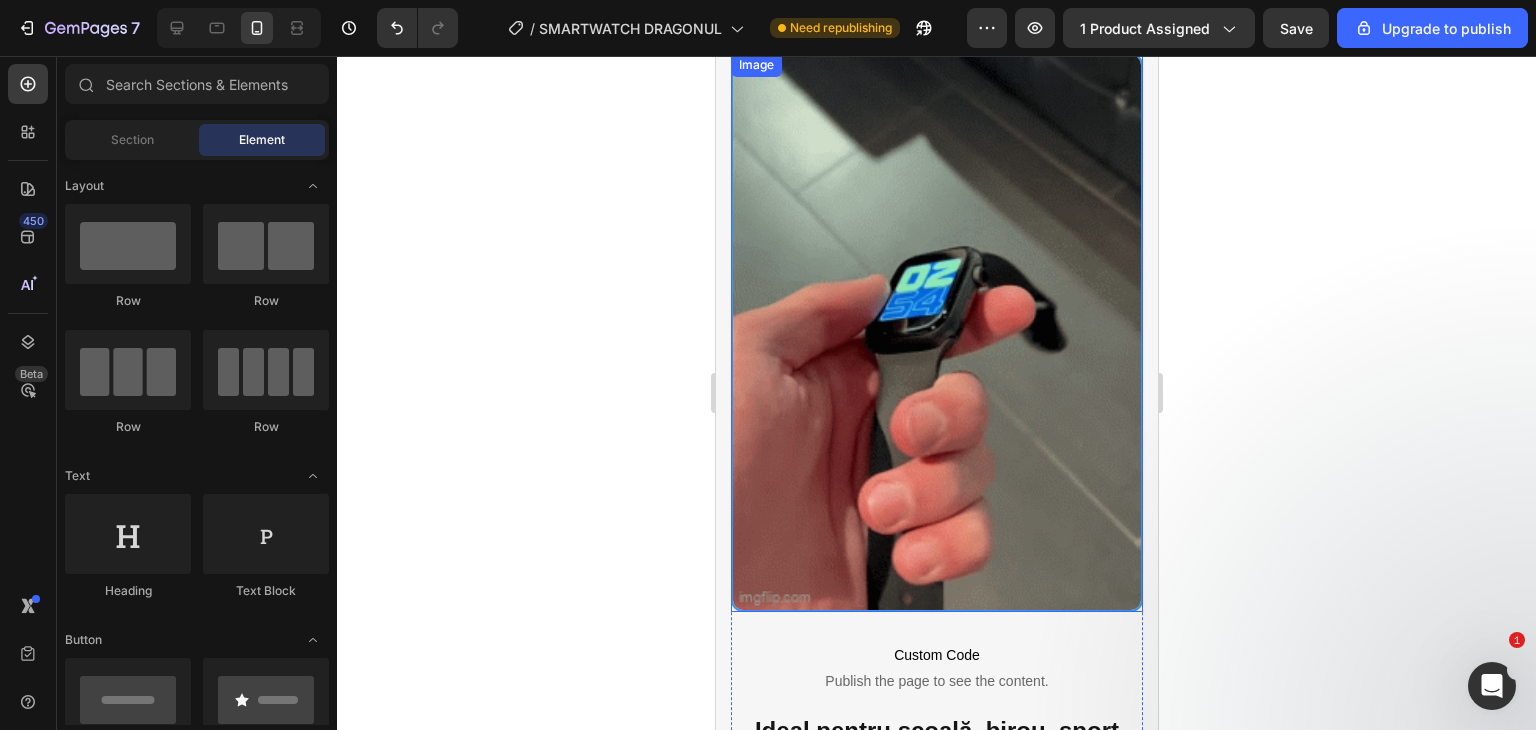 click at bounding box center [936, 333] 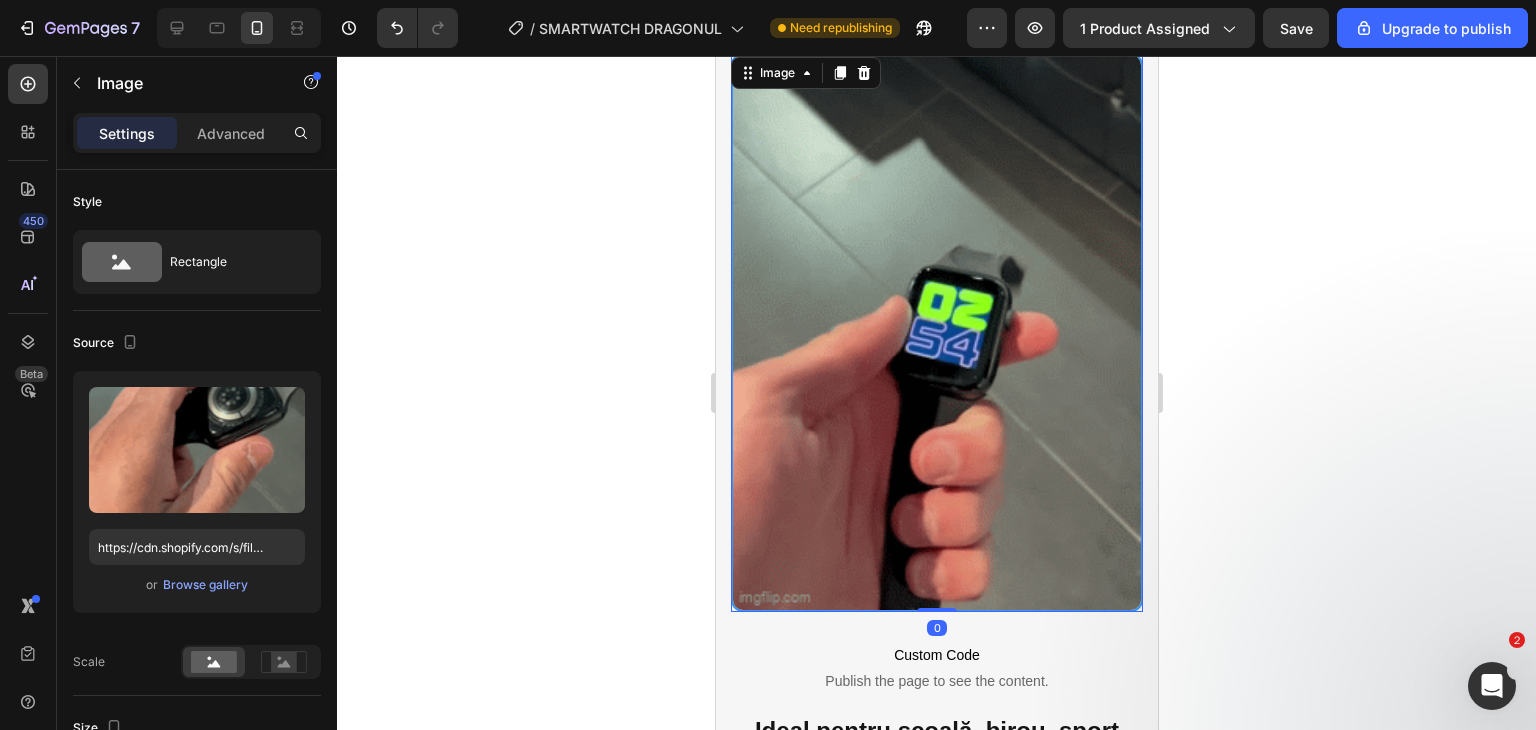 click at bounding box center [936, 333] 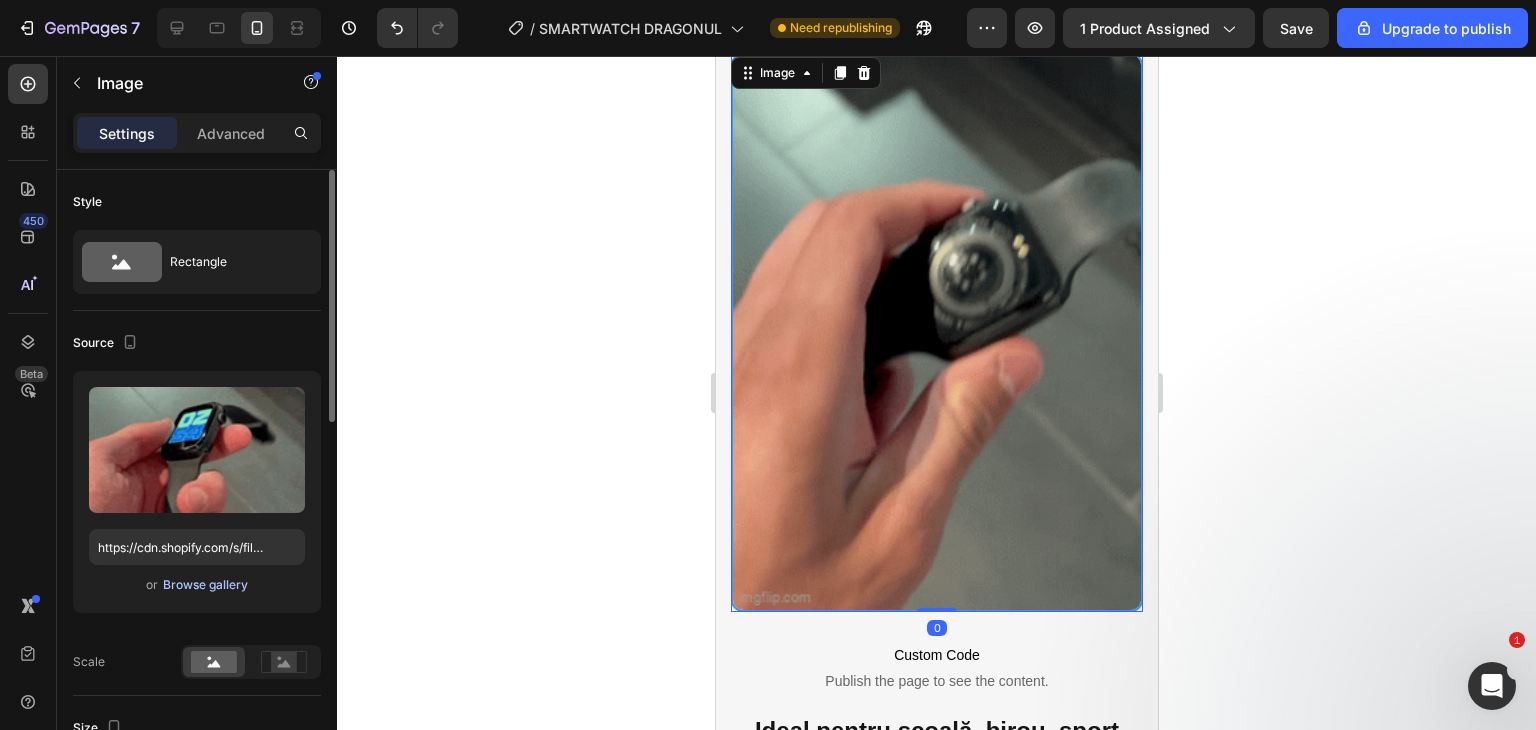 click on "Browse gallery" at bounding box center (205, 585) 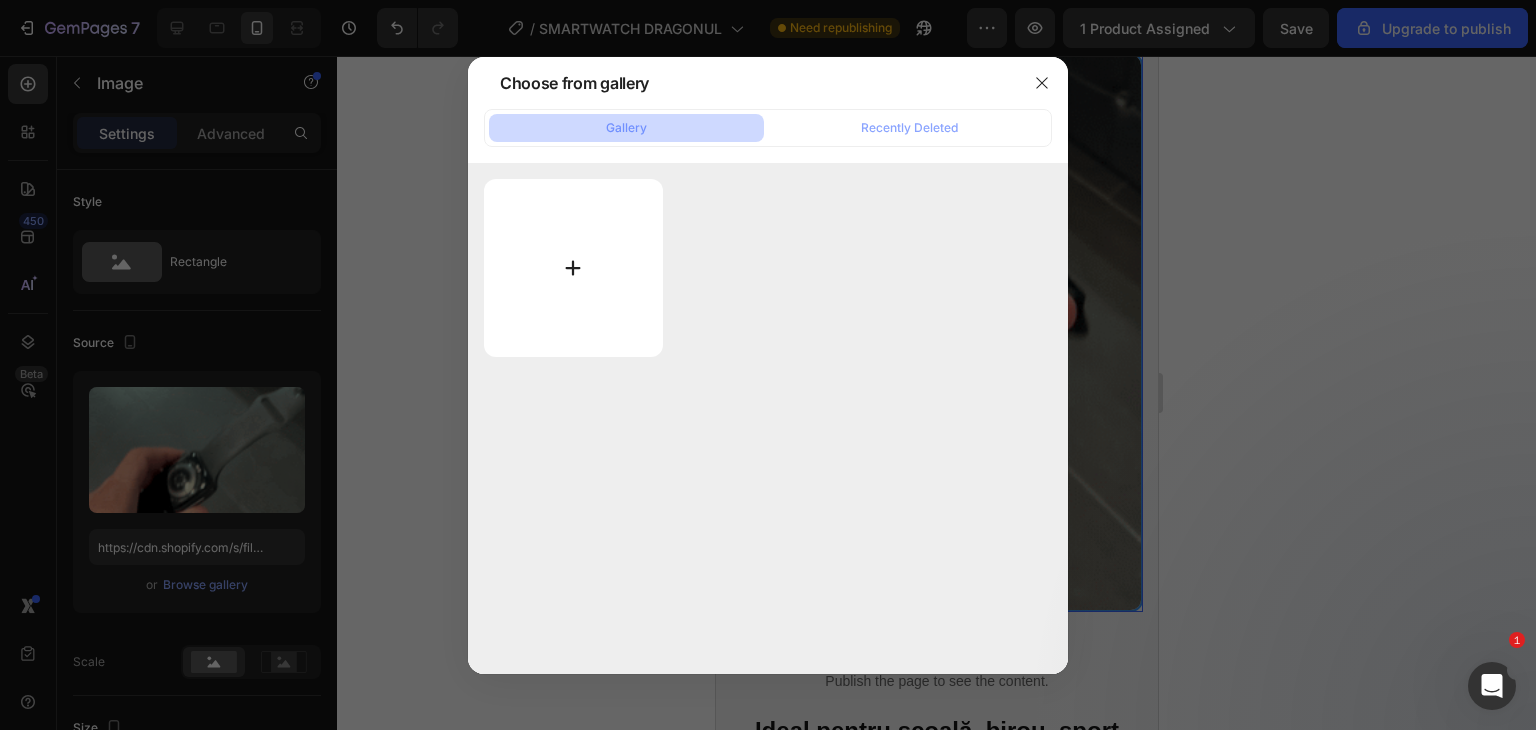 click at bounding box center [573, 268] 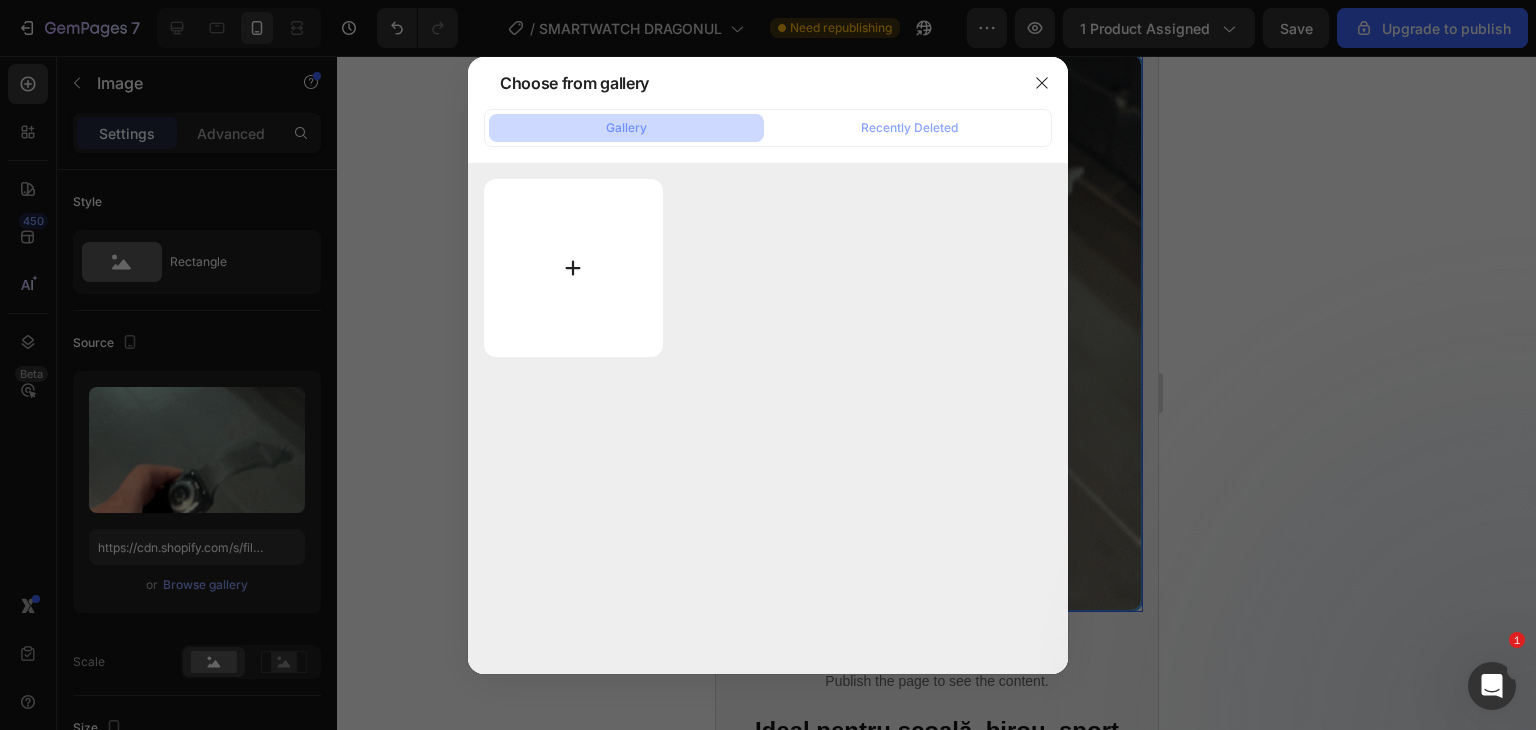 click at bounding box center [573, 268] 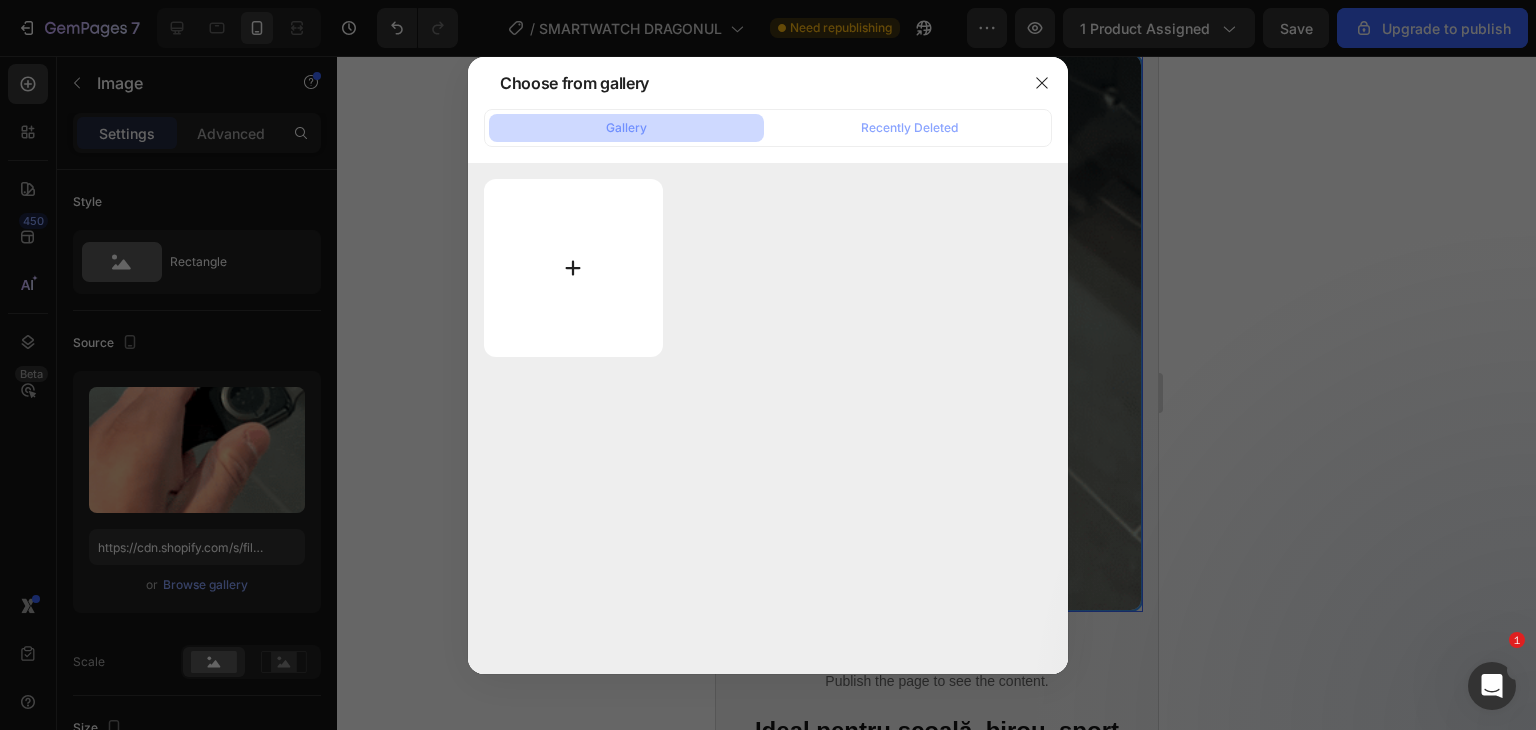 type on "C:\fakepath\ezgif-1a8075a2db3c0c.gif" 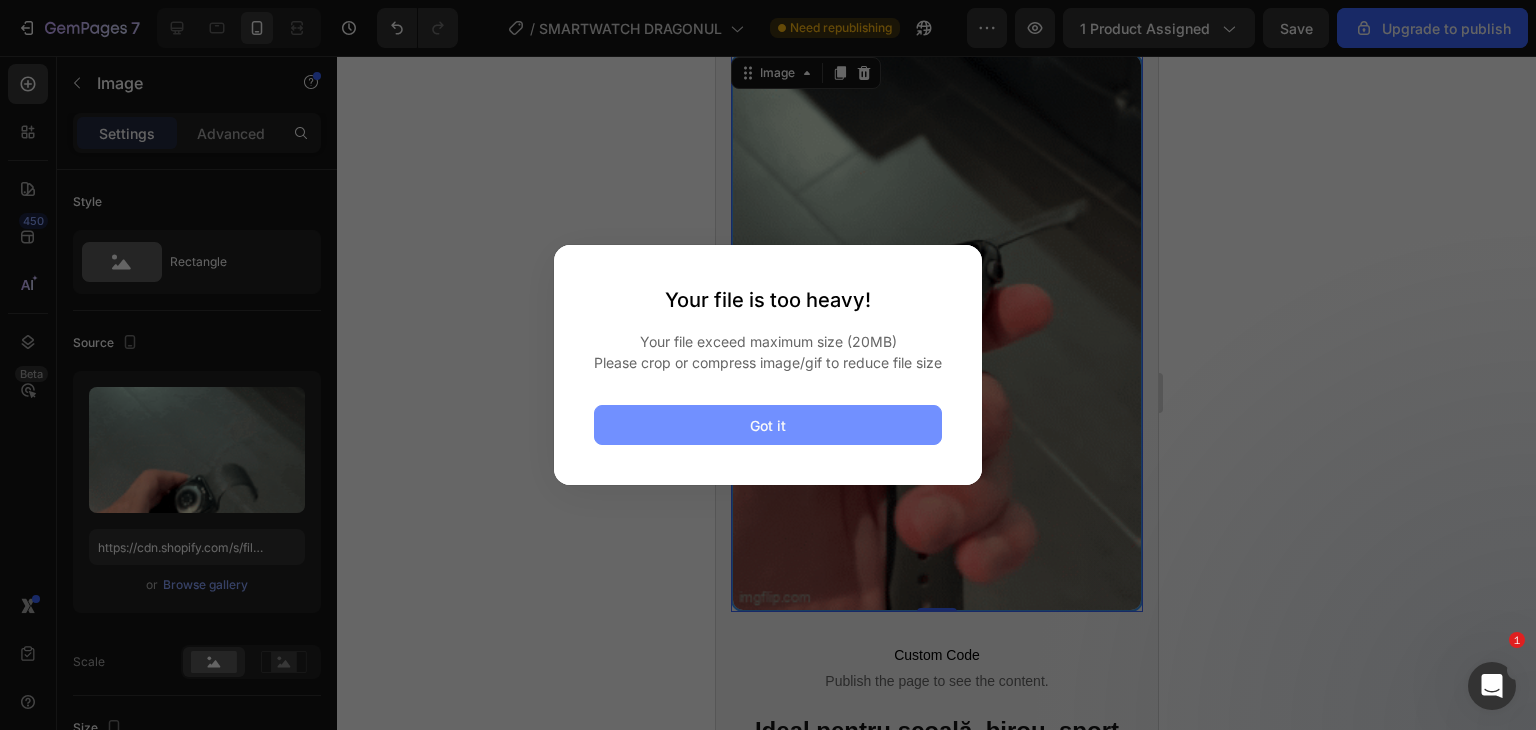 click on "Got it" at bounding box center (768, 425) 